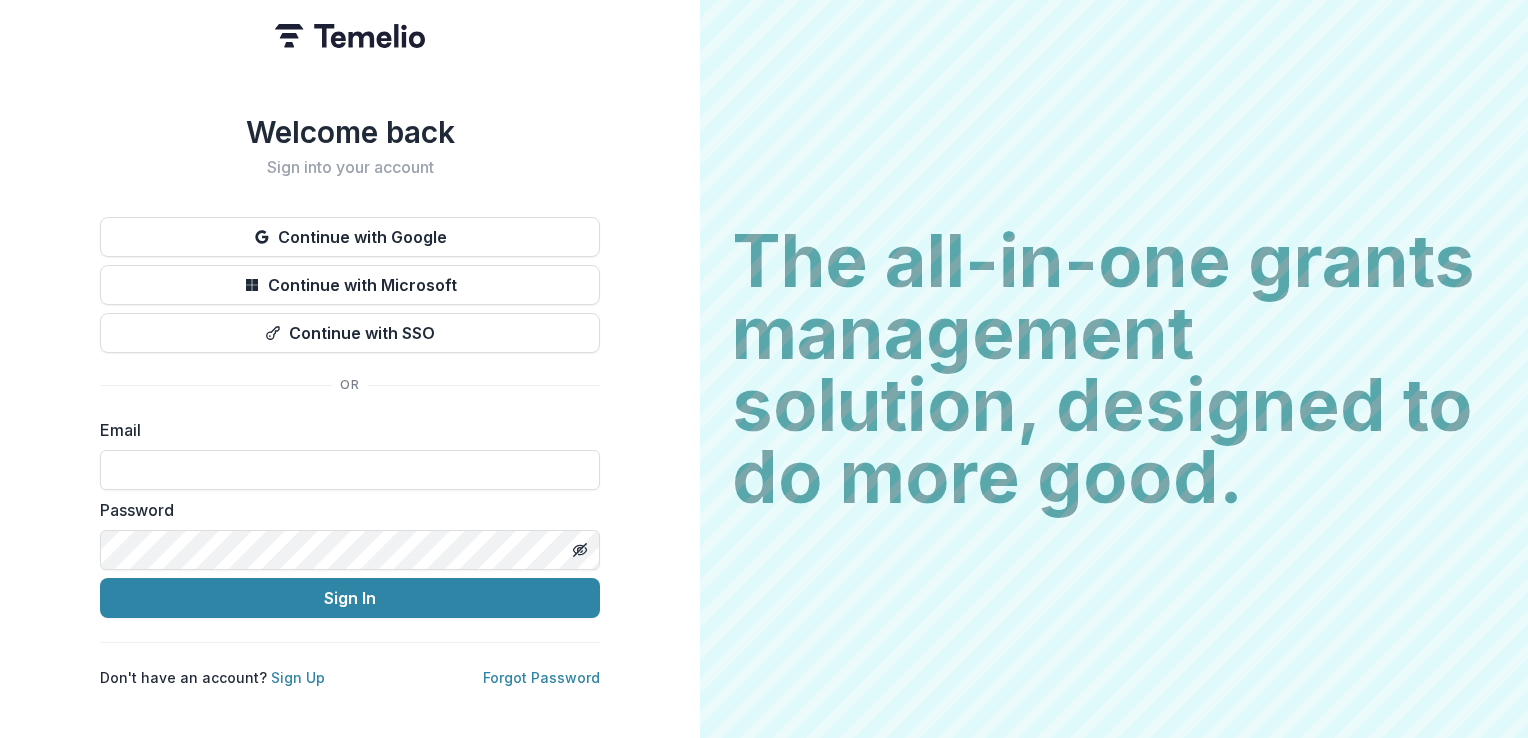 scroll, scrollTop: 0, scrollLeft: 0, axis: both 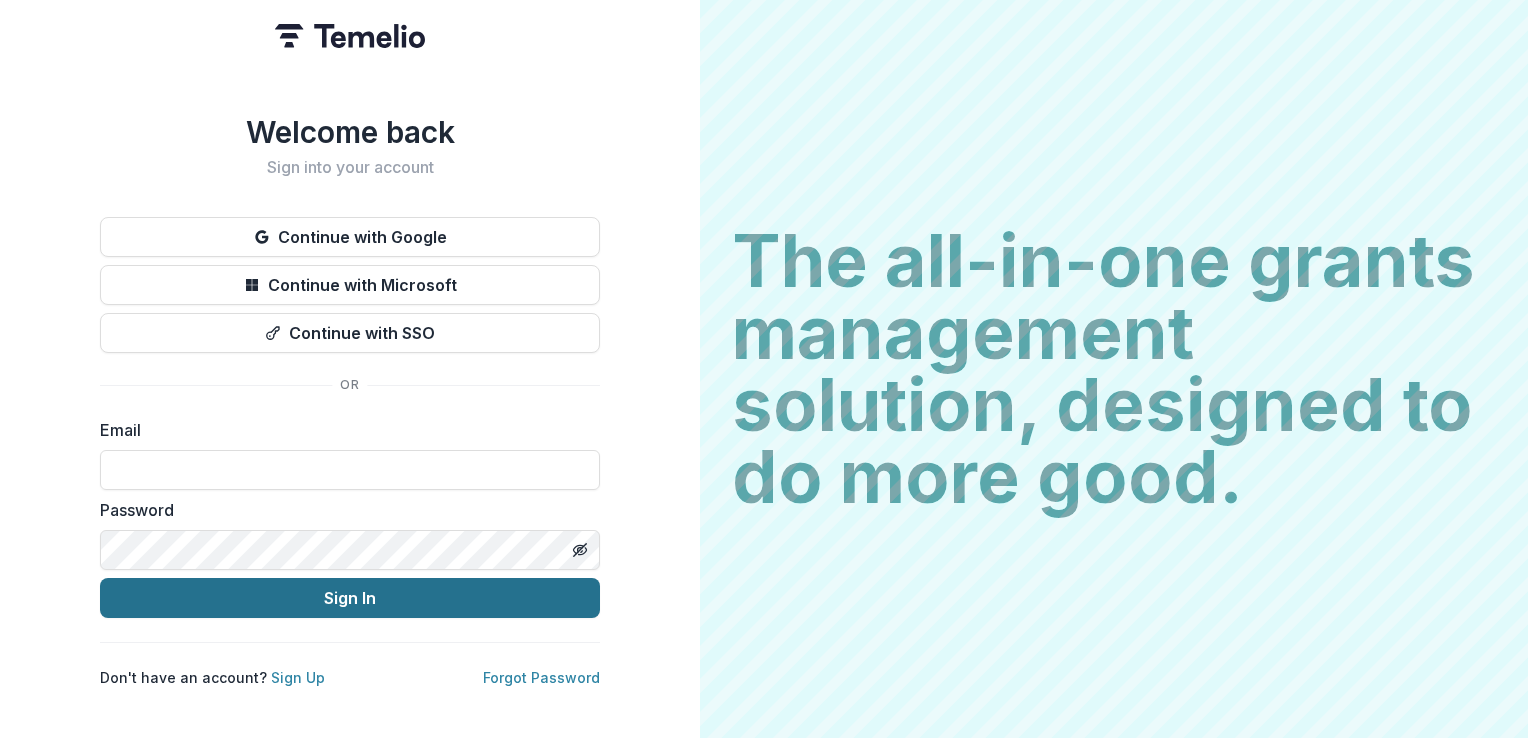 type on "**********" 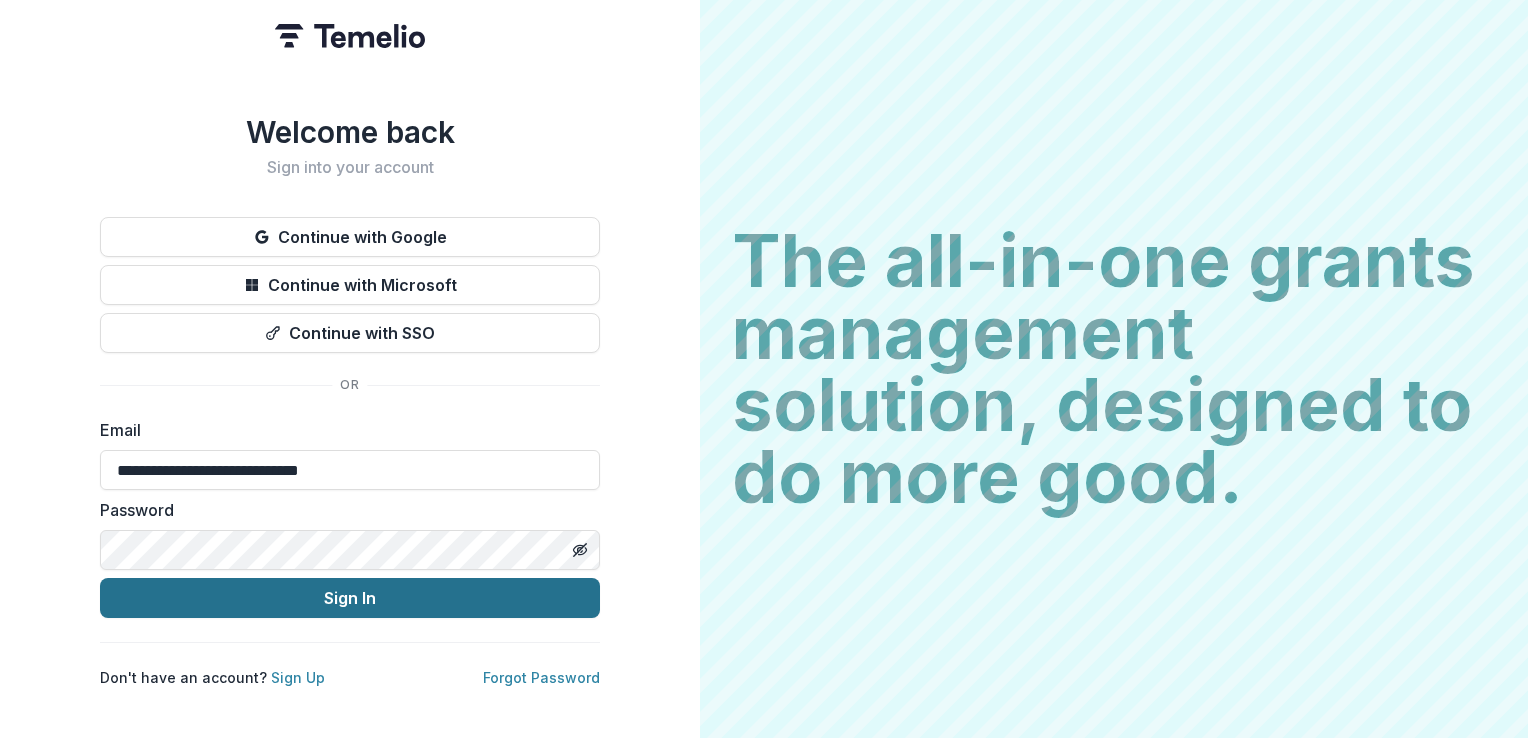 click on "Sign In" at bounding box center (350, 598) 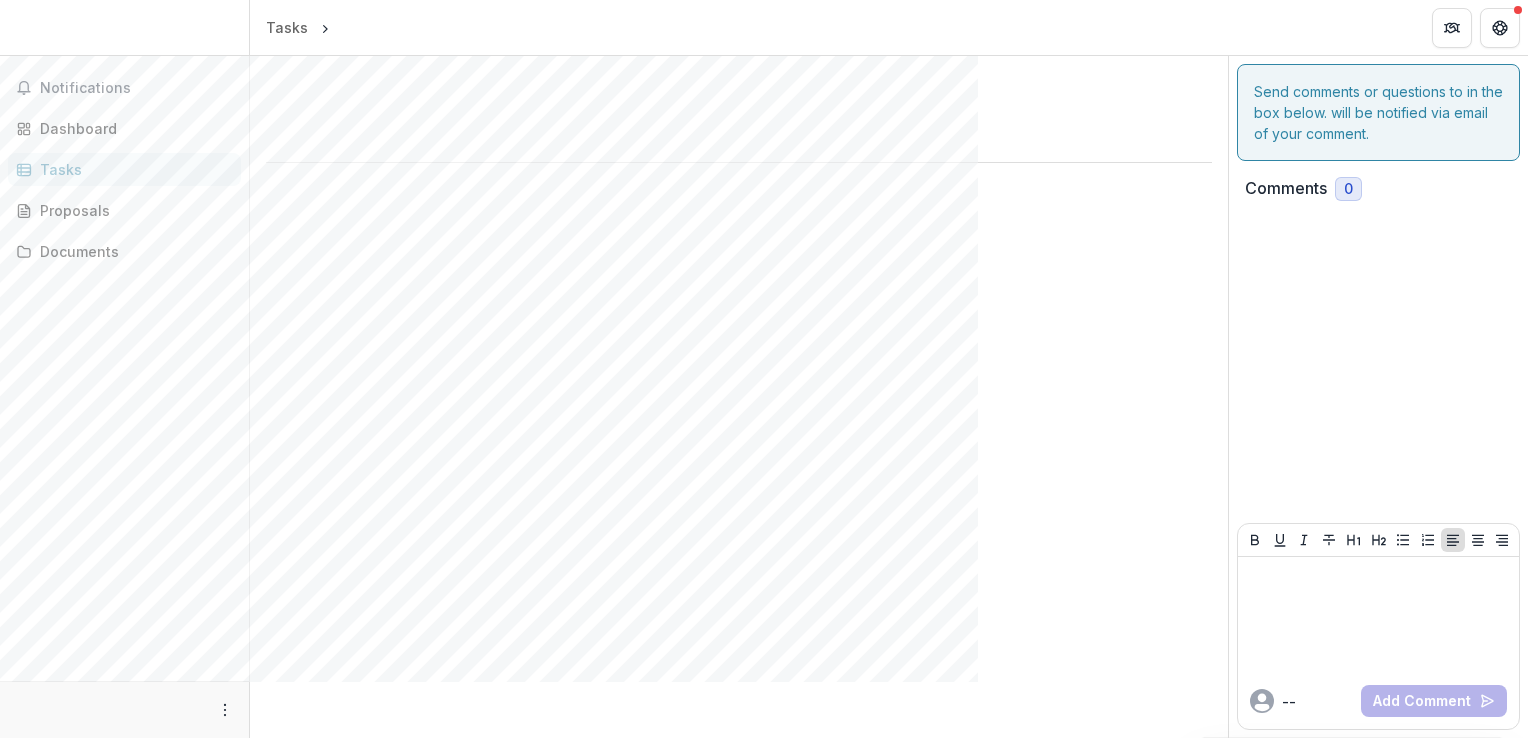 scroll, scrollTop: 0, scrollLeft: 0, axis: both 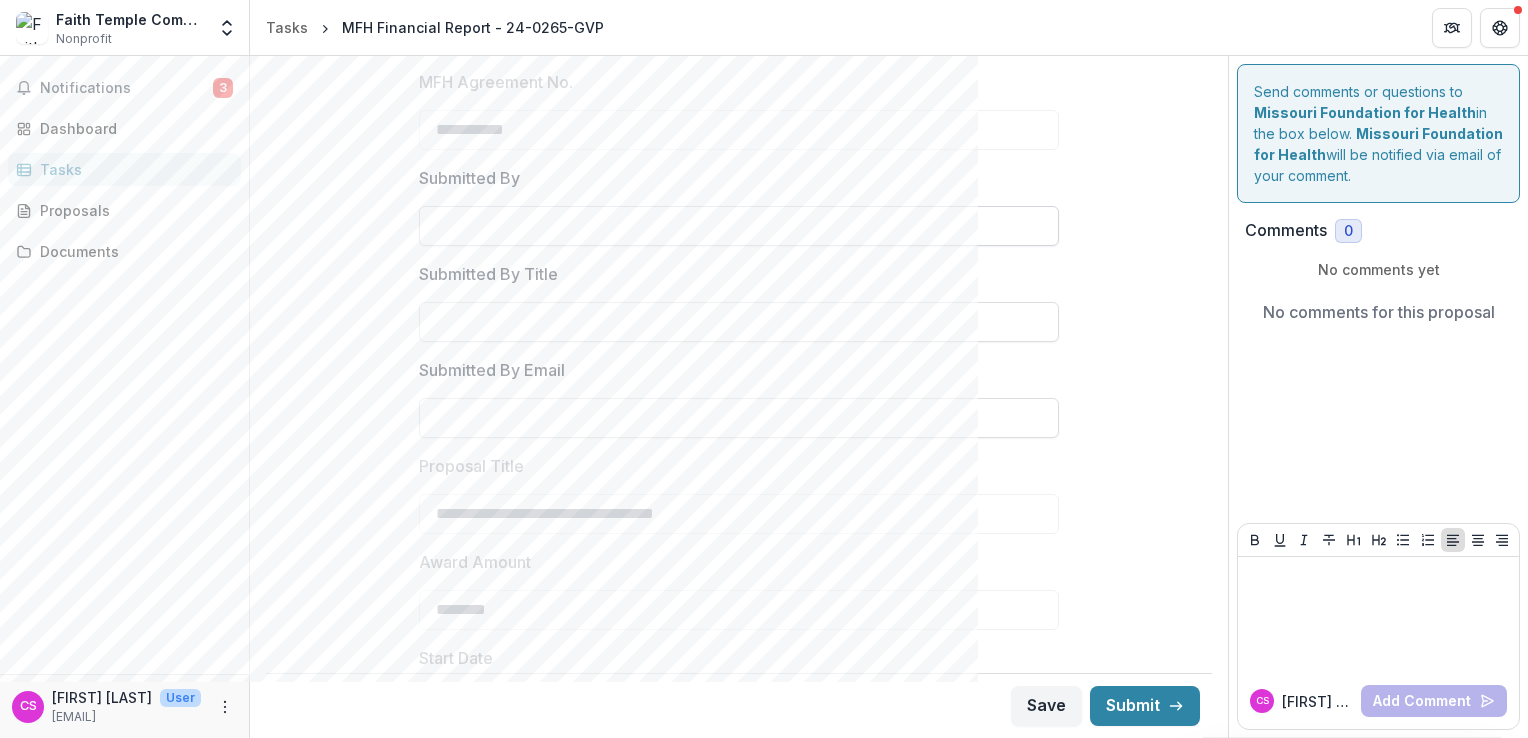 click on "Submitted By" at bounding box center (739, 226) 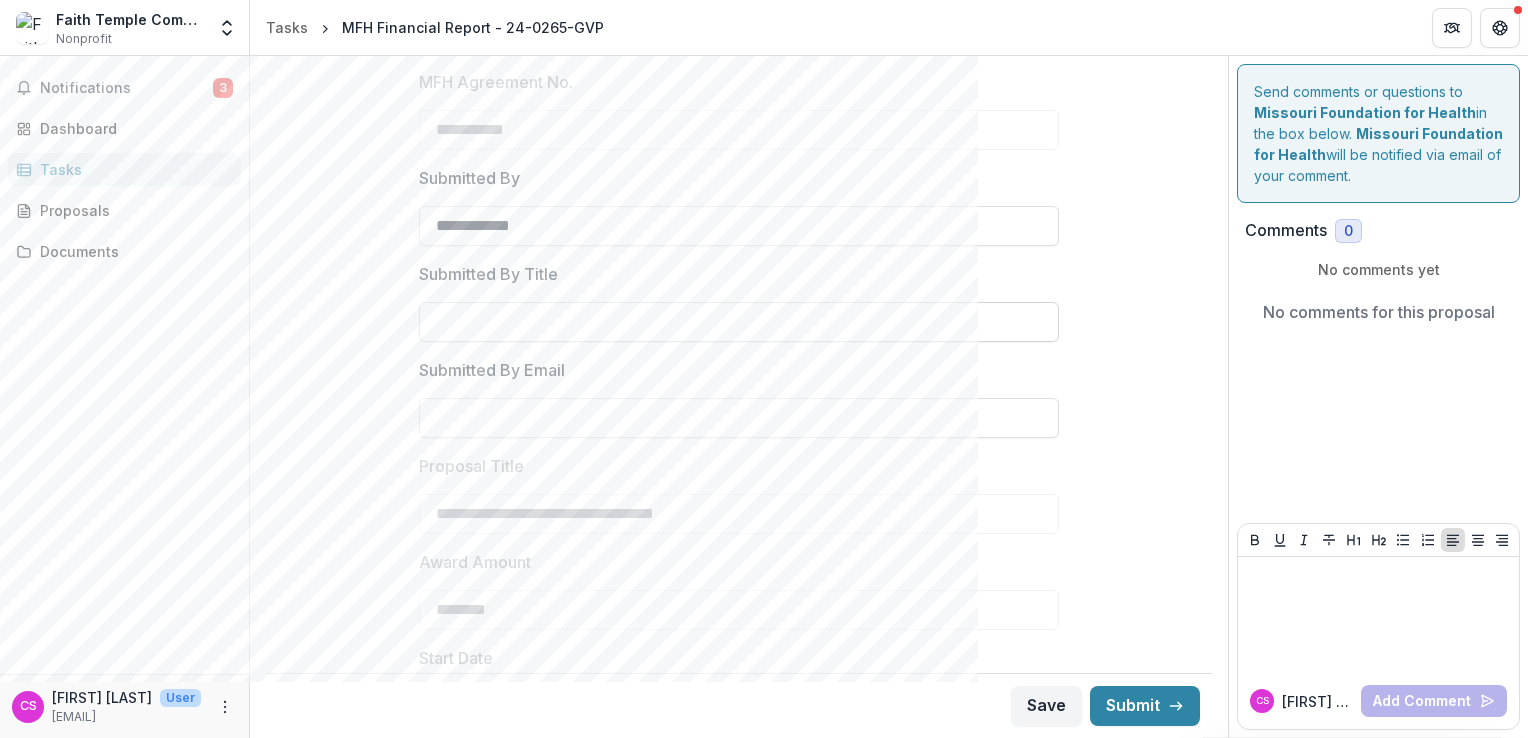 type on "**********" 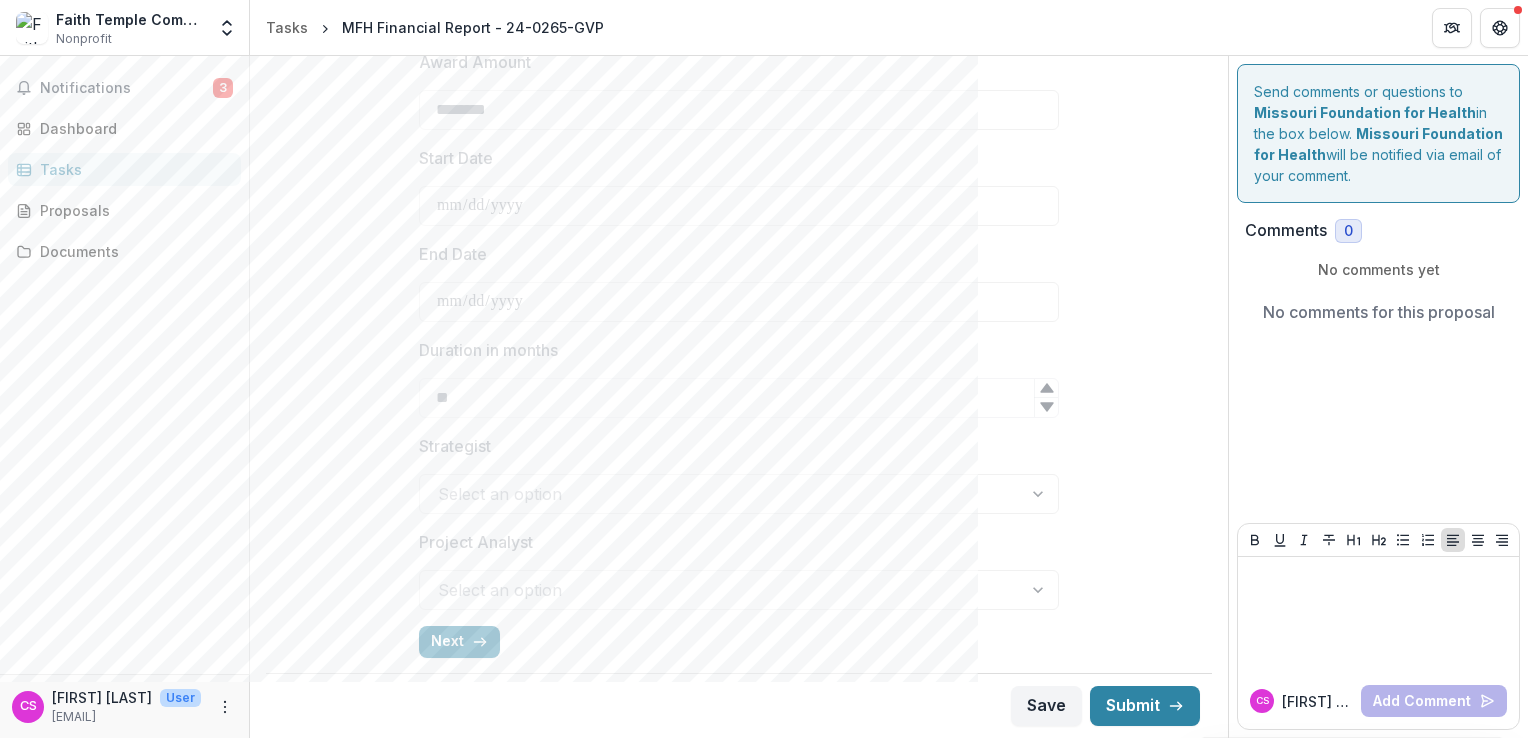 scroll, scrollTop: 708, scrollLeft: 0, axis: vertical 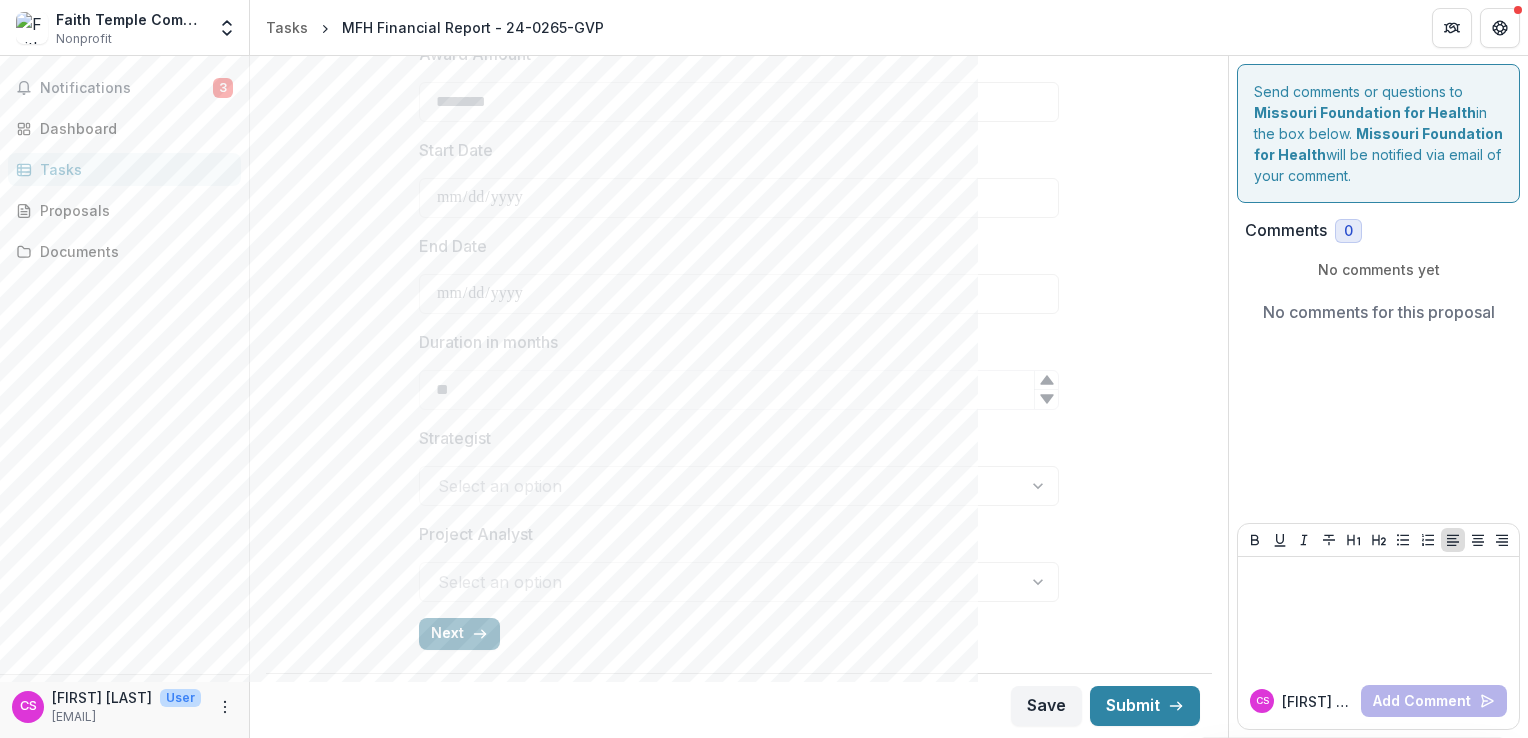 type on "**********" 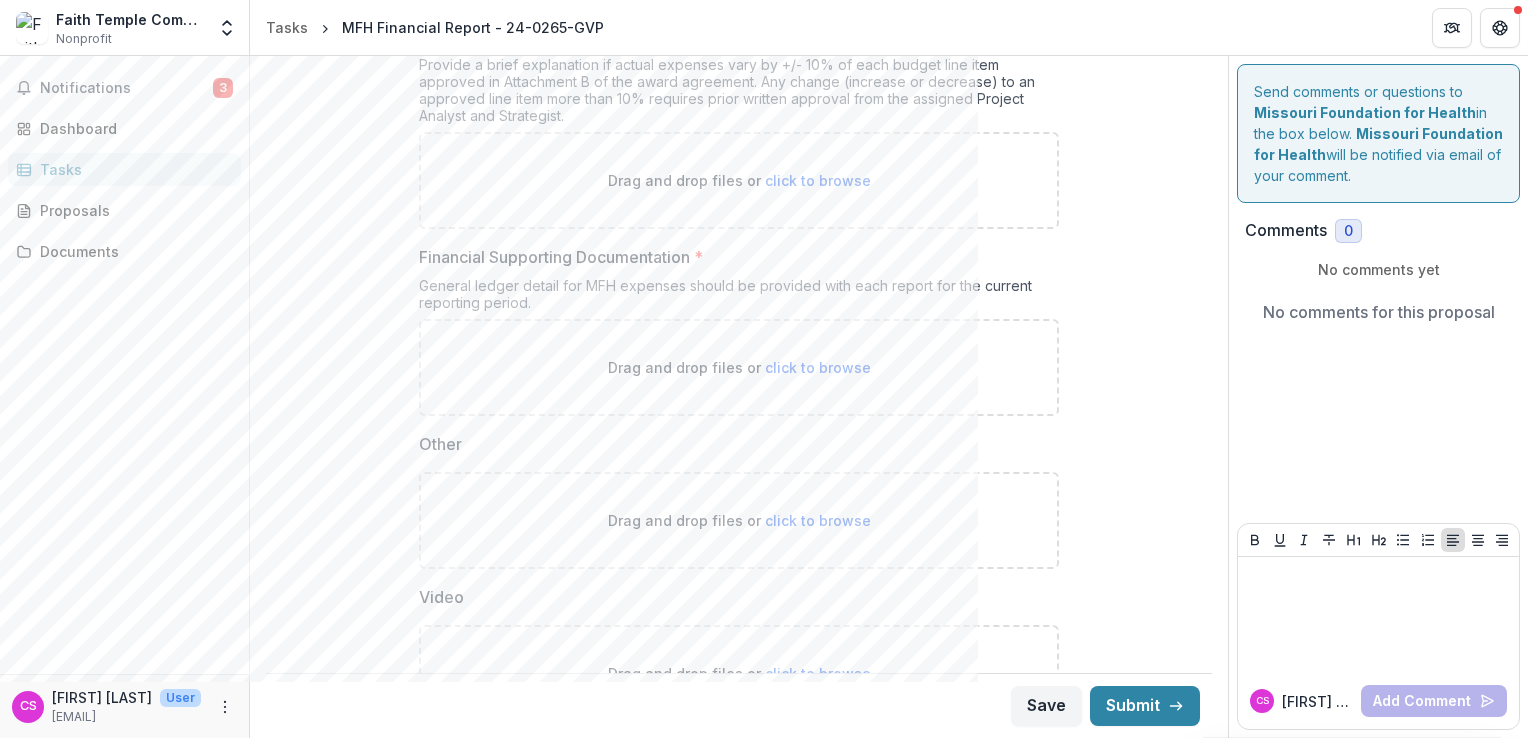 scroll, scrollTop: 500, scrollLeft: 0, axis: vertical 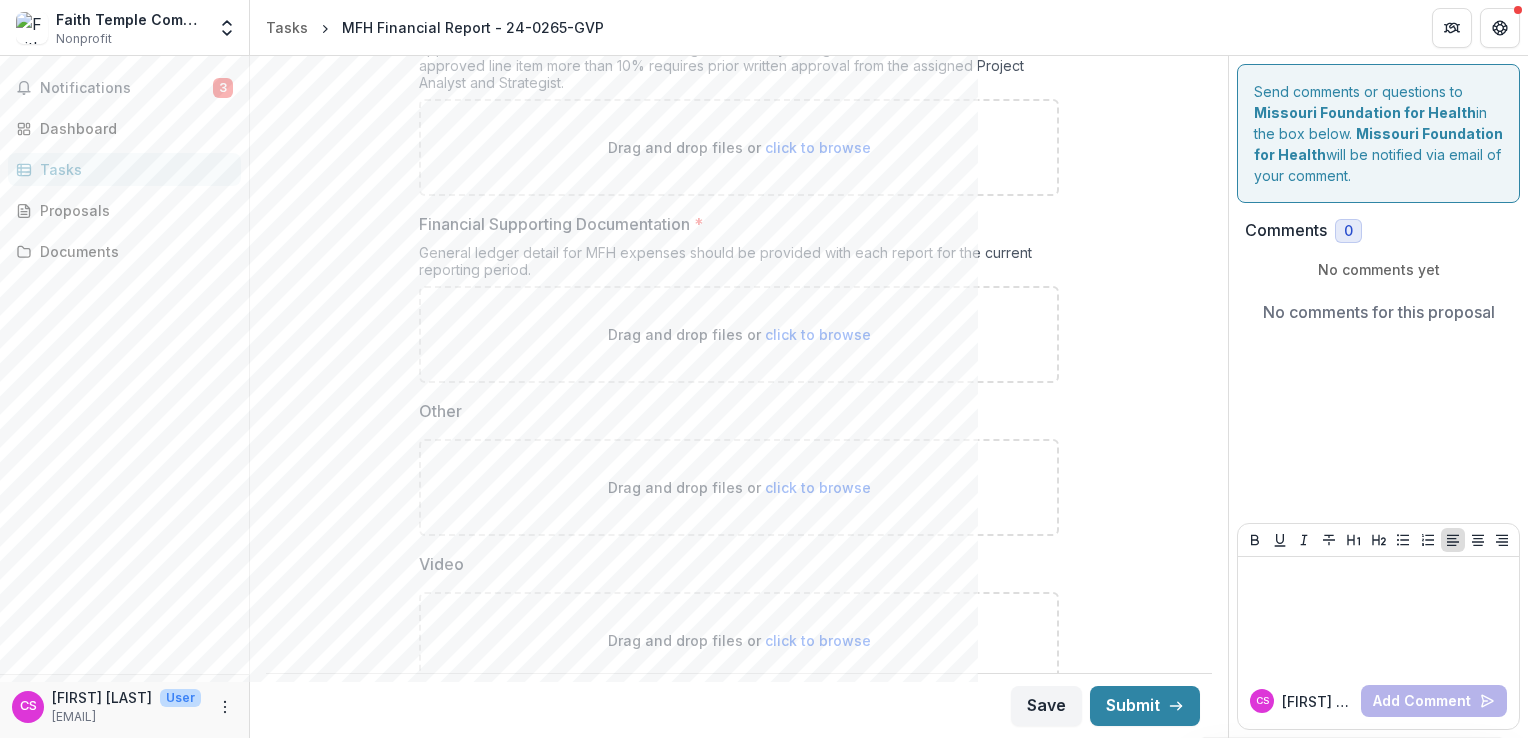 click on "click to browse" at bounding box center [818, 334] 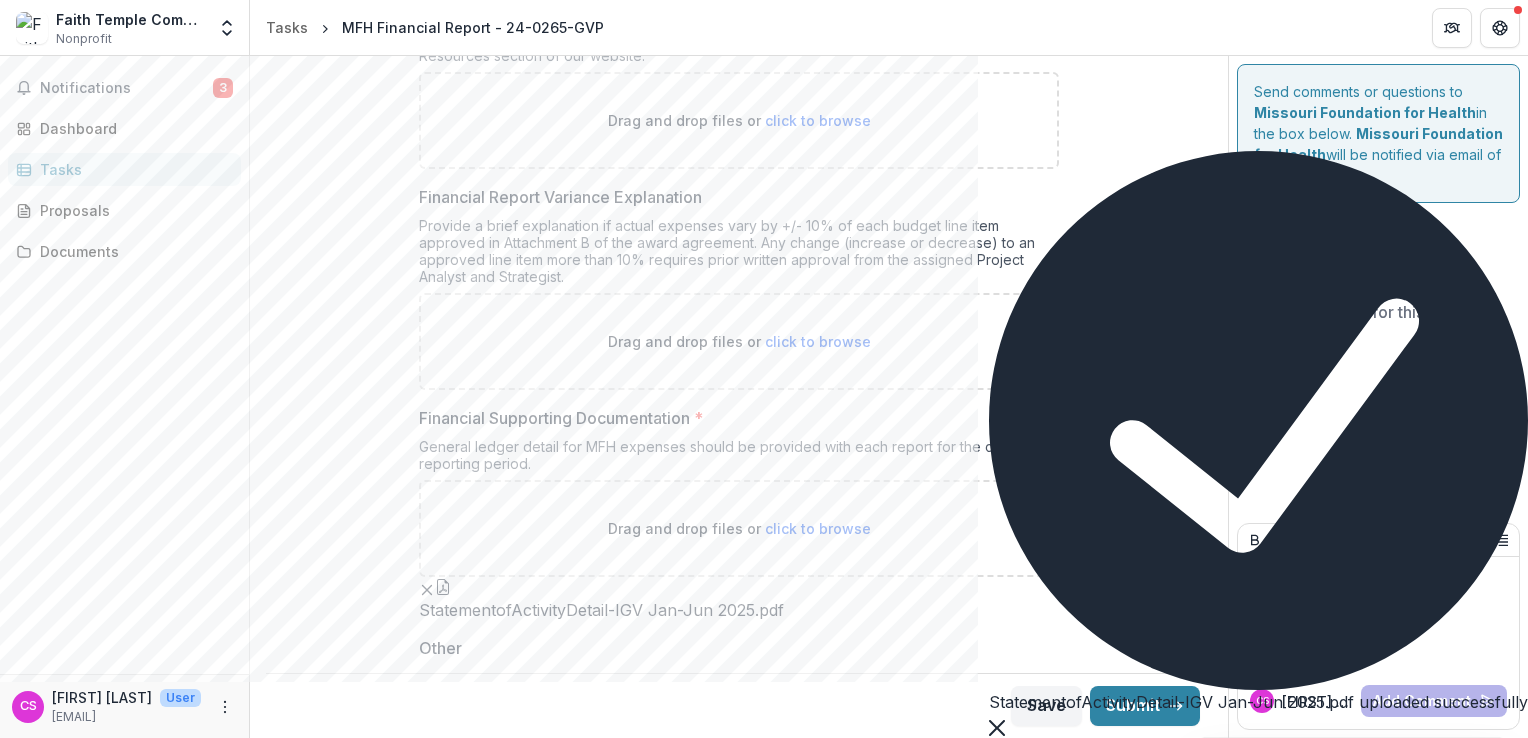 scroll, scrollTop: 744, scrollLeft: 0, axis: vertical 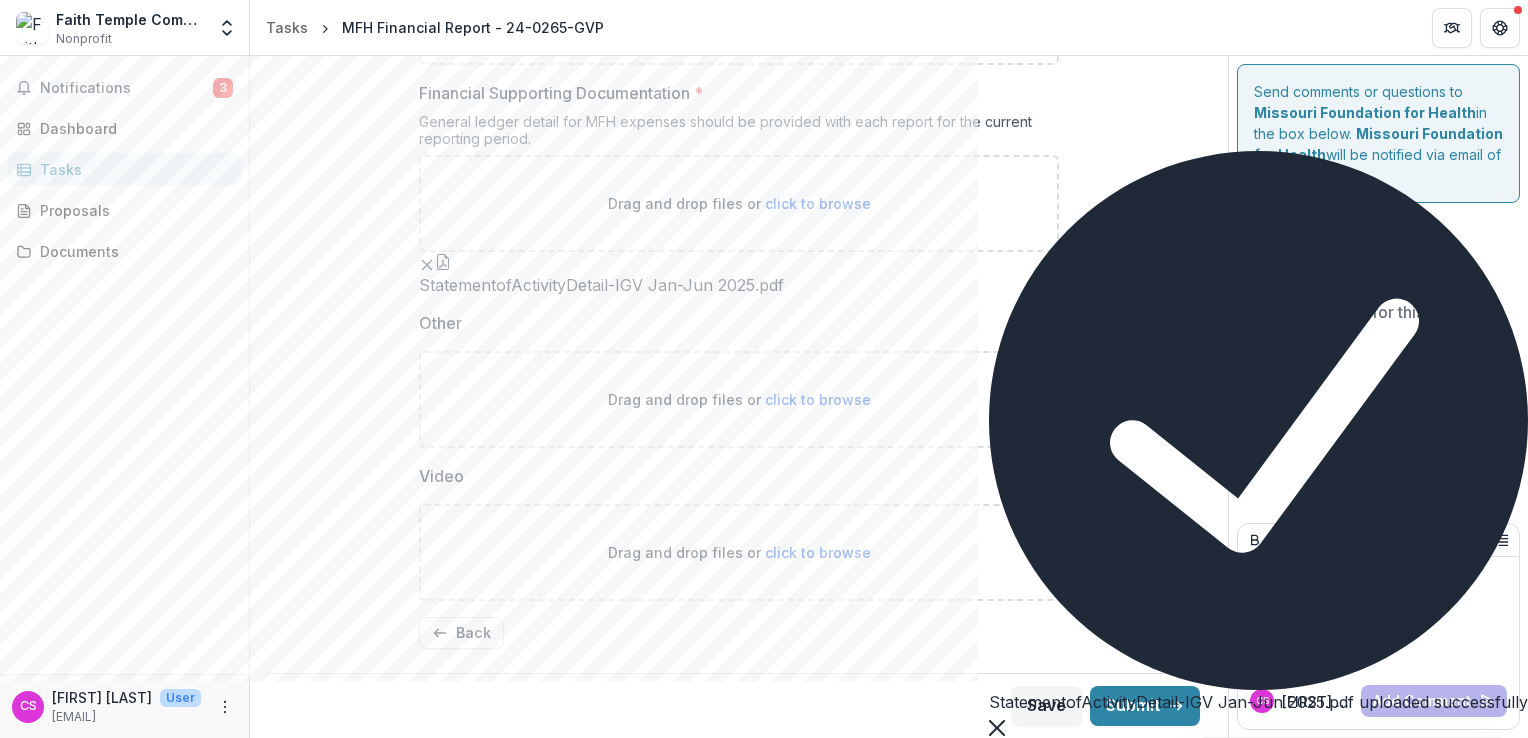 click 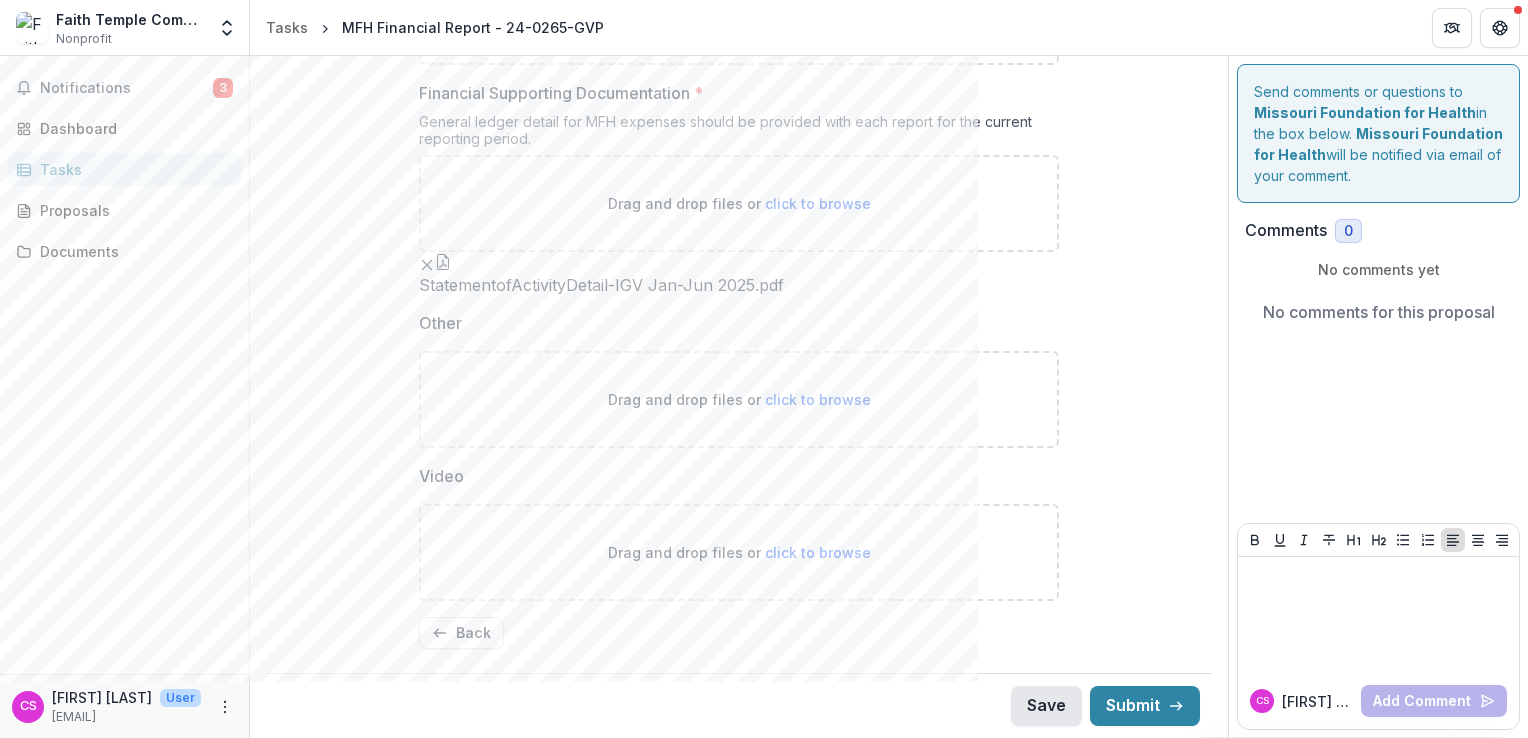 click on "Save" at bounding box center (1046, 706) 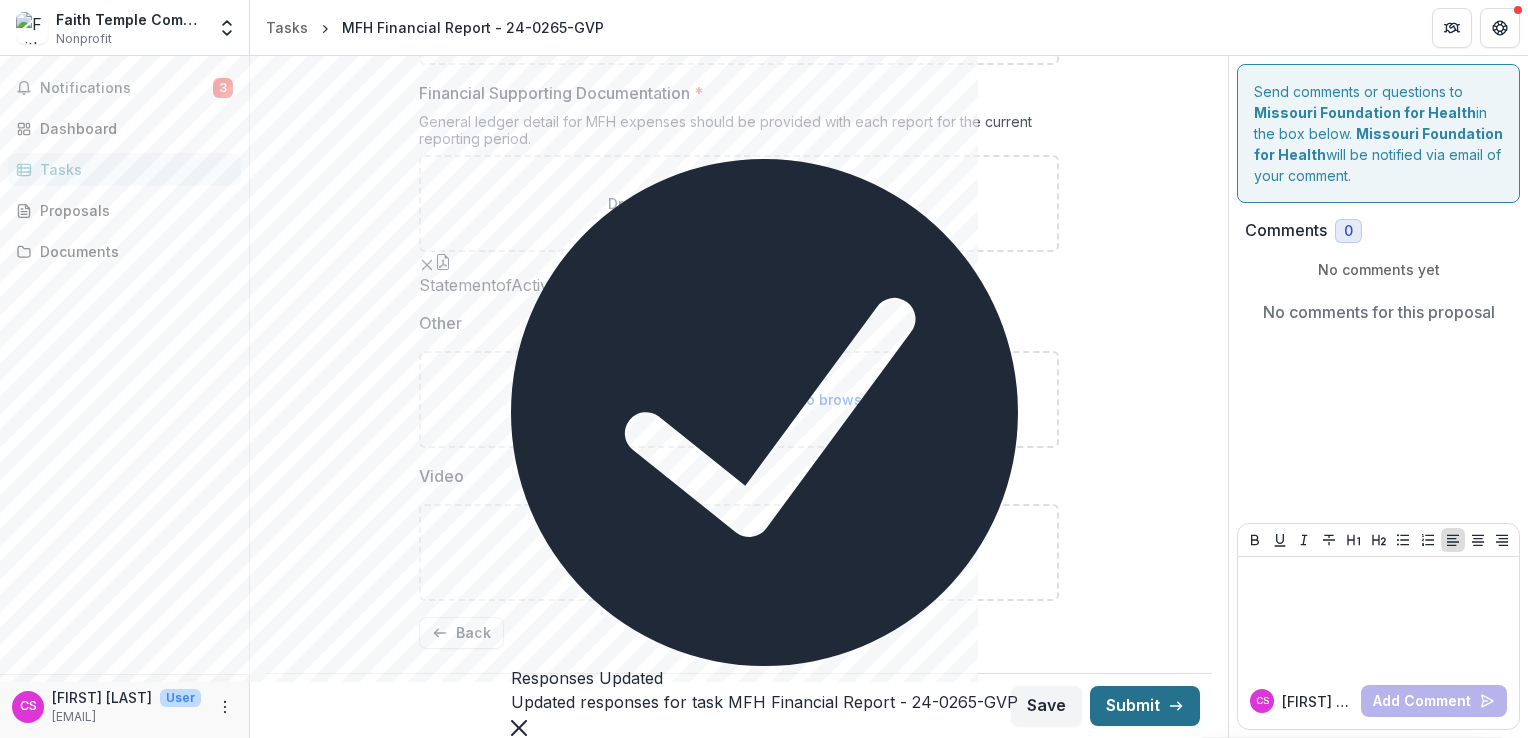 click on "Submit" at bounding box center [1145, 706] 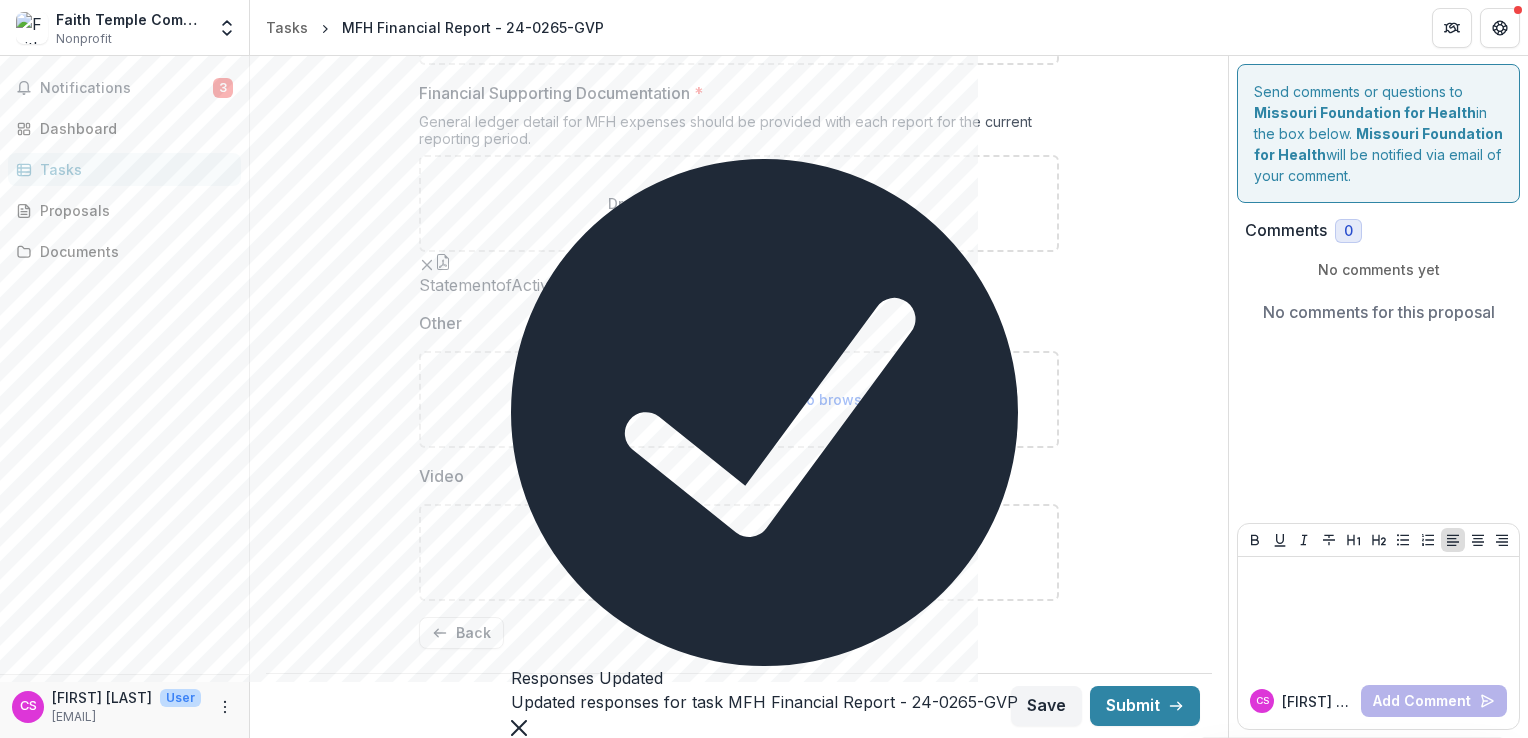 click on "Confirm" at bounding box center (82, 798) 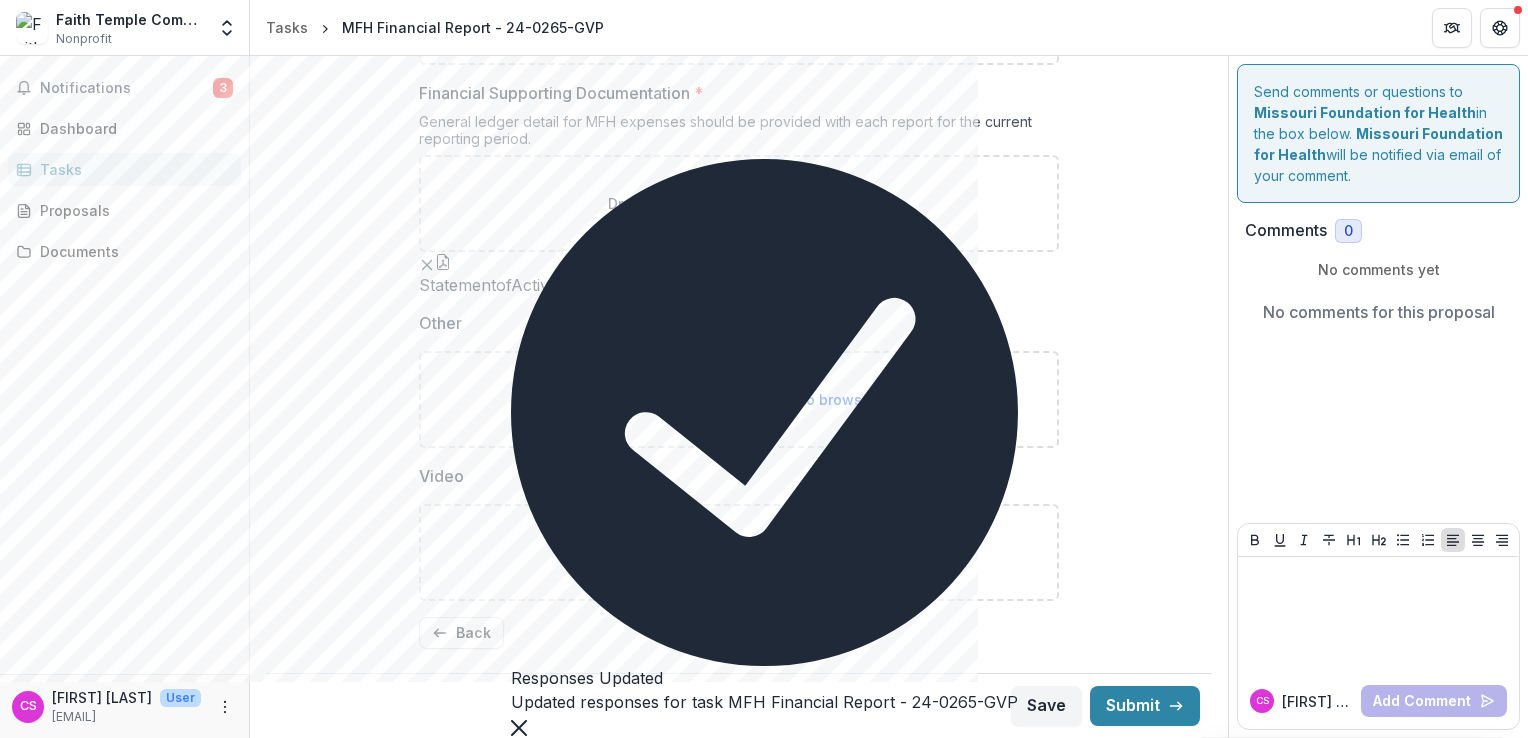 scroll, scrollTop: 769, scrollLeft: 0, axis: vertical 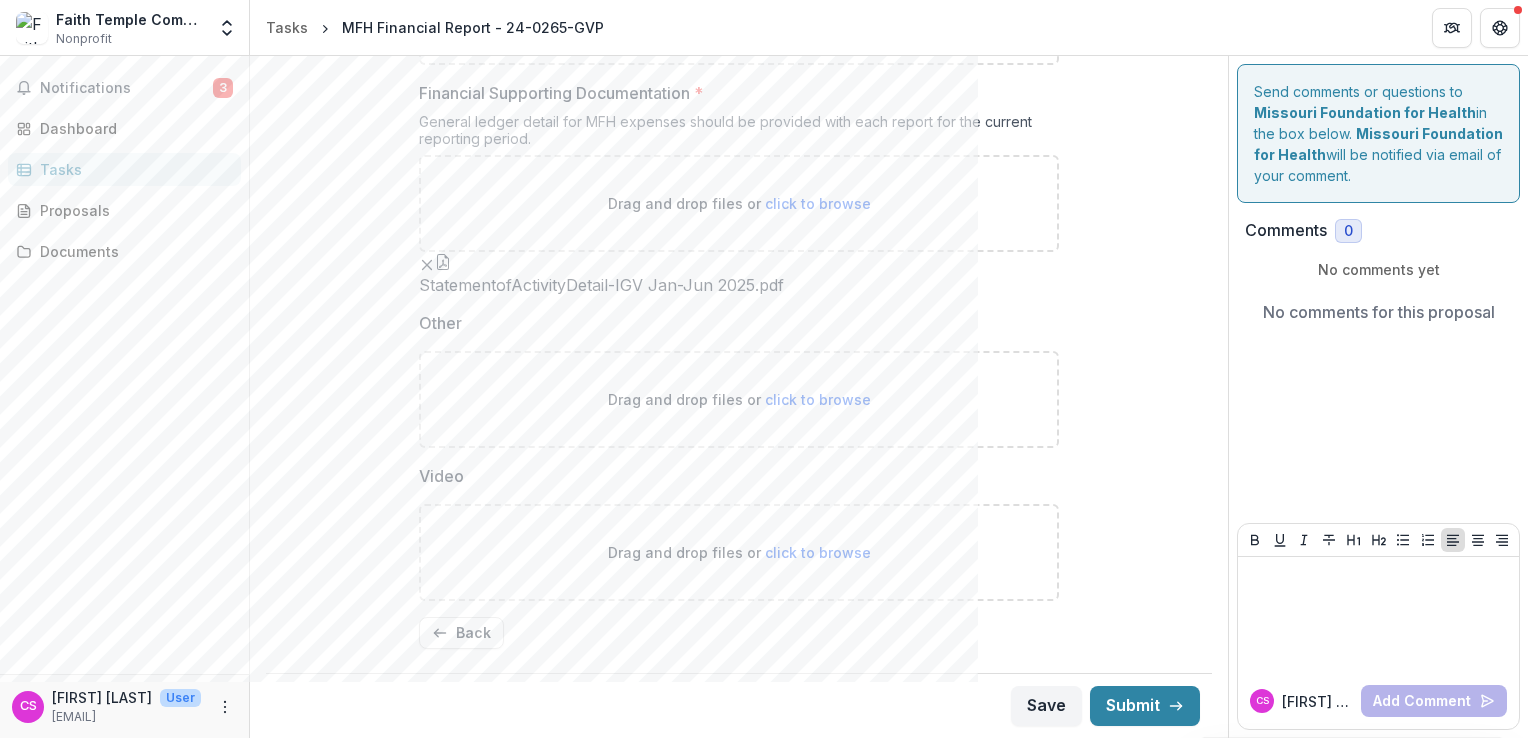 click 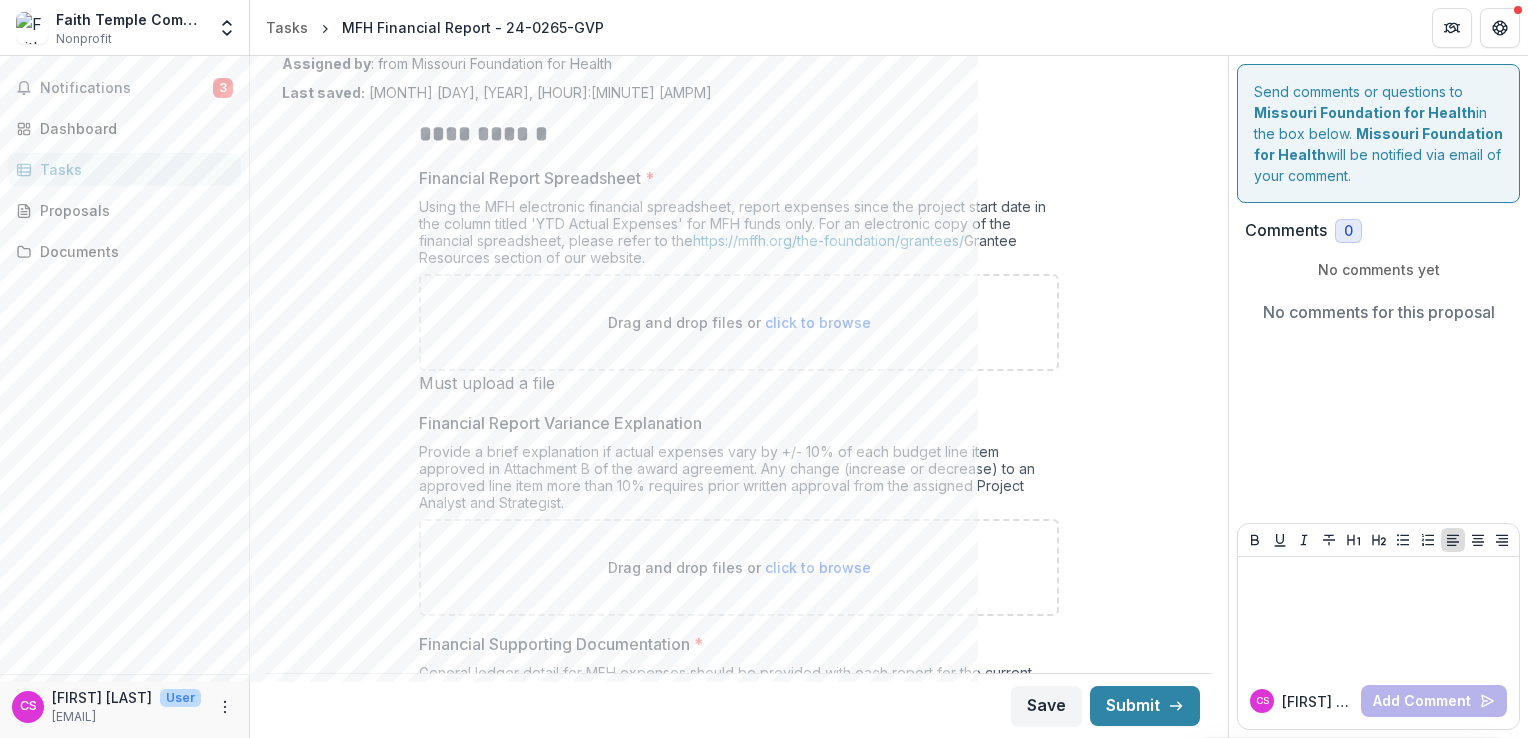 scroll, scrollTop: 69, scrollLeft: 0, axis: vertical 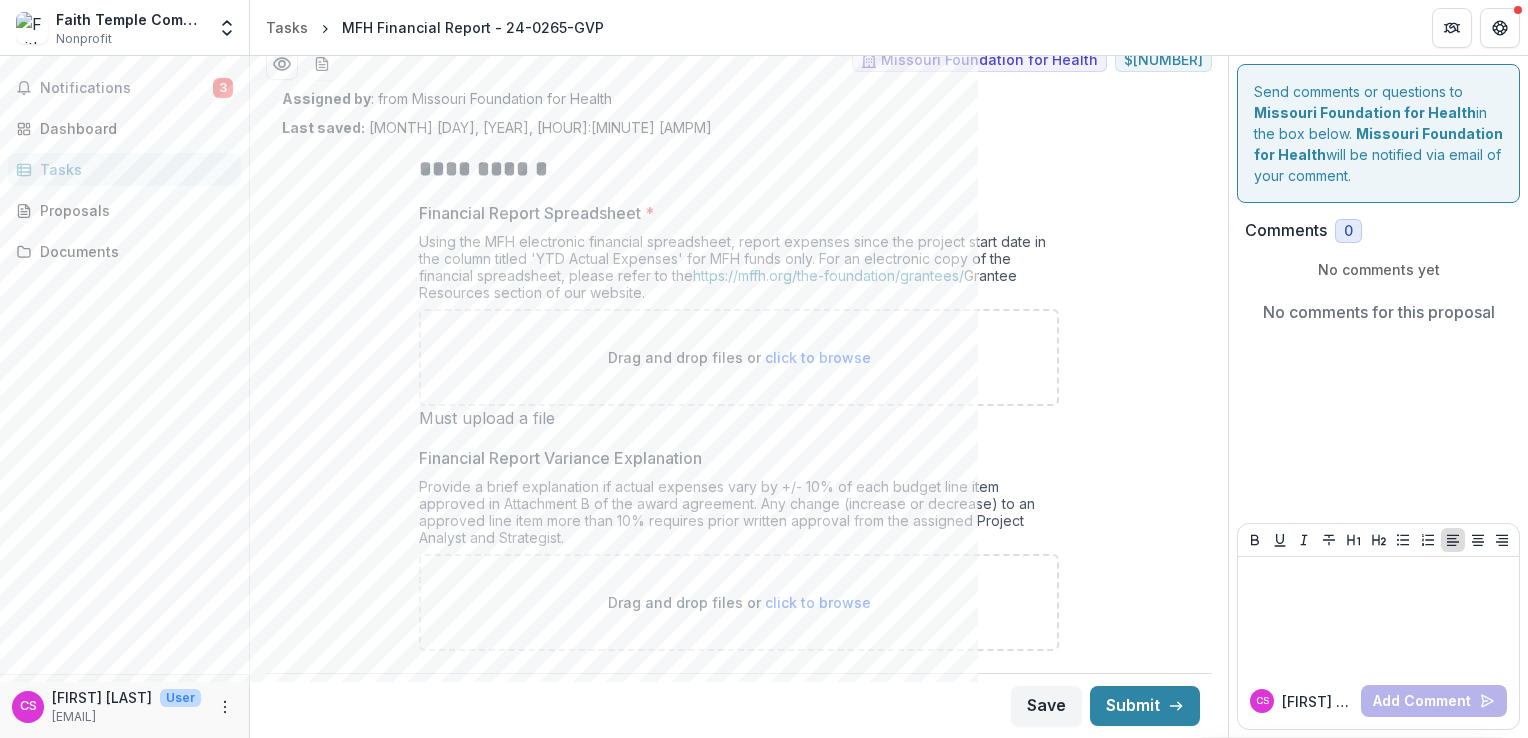 click on "click to browse" at bounding box center (818, 357) 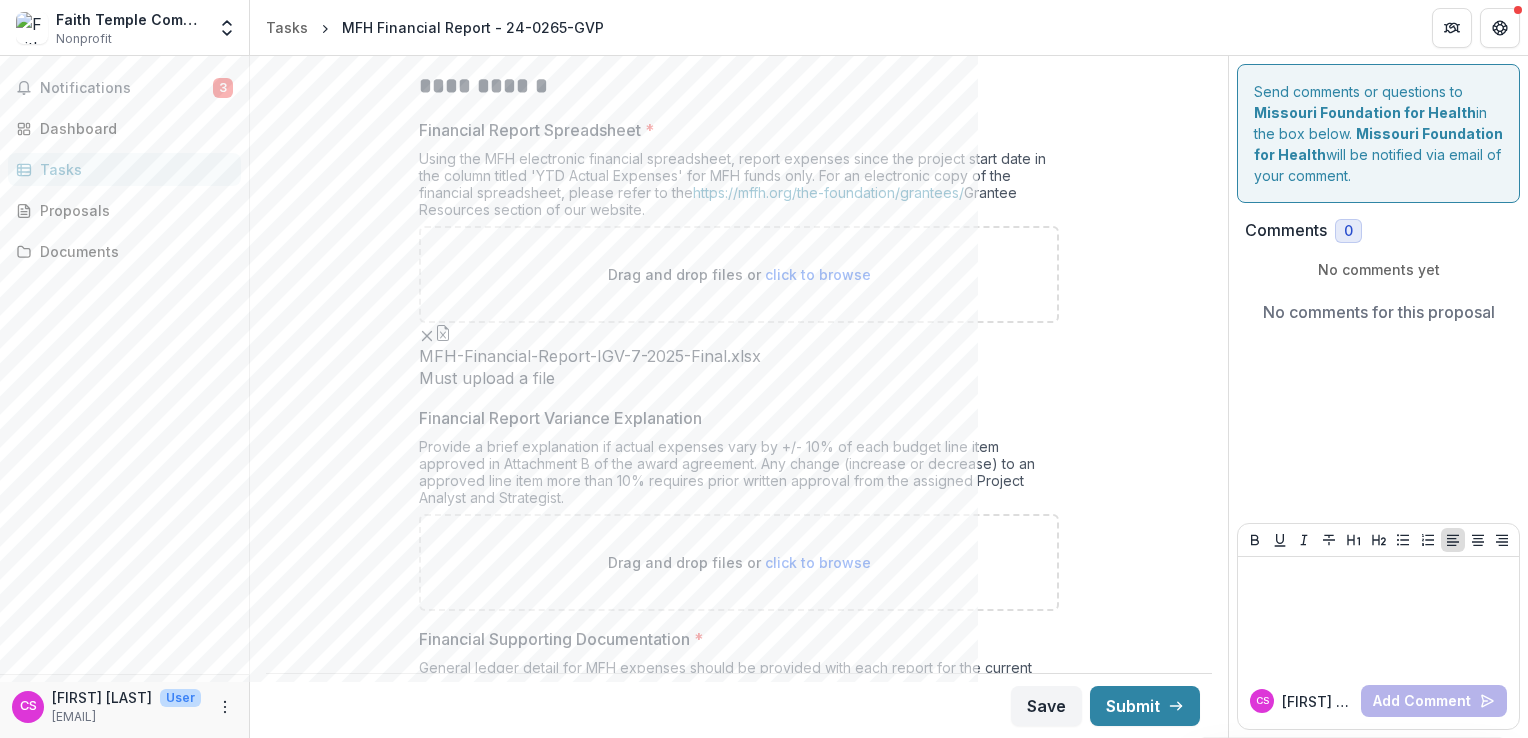 scroll, scrollTop: 133, scrollLeft: 0, axis: vertical 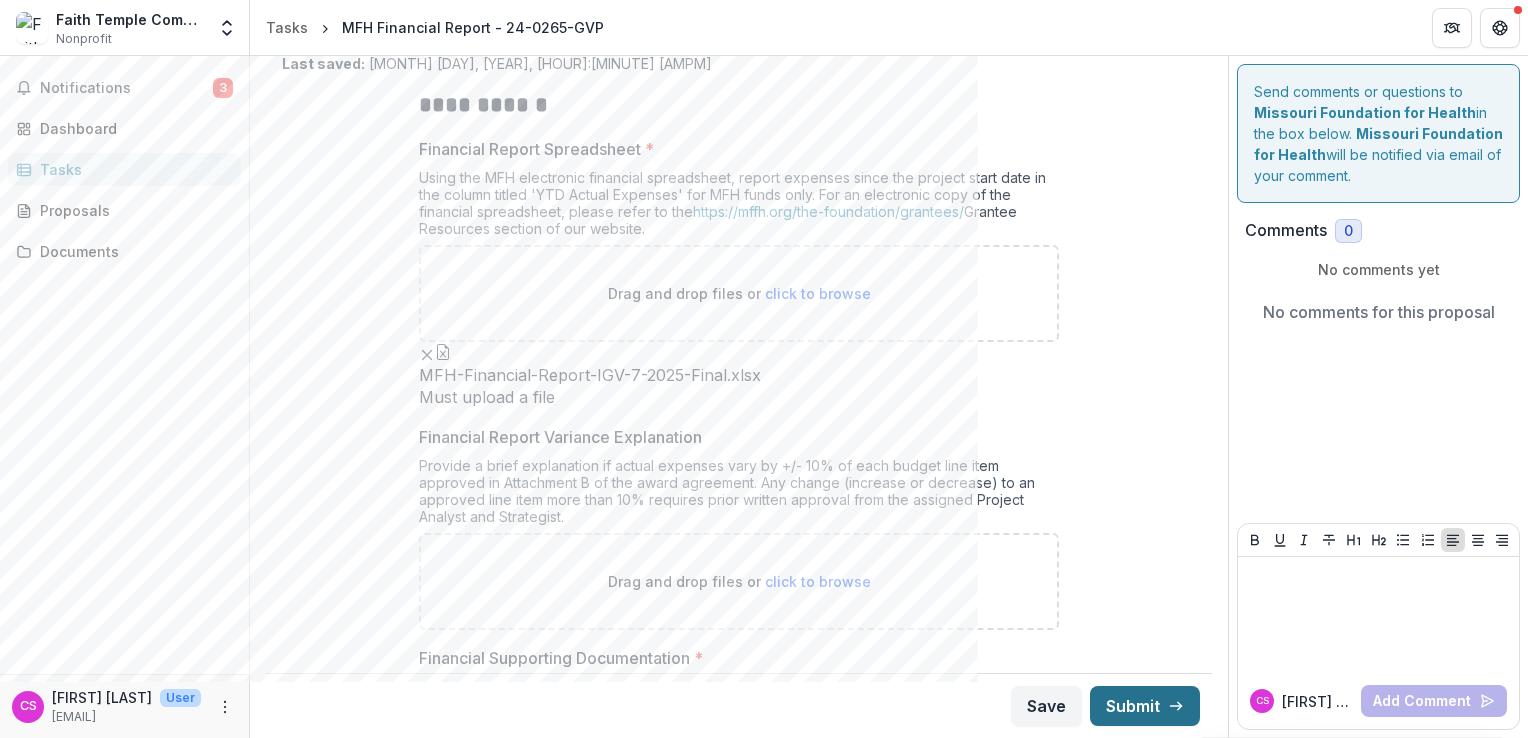 click on "Submit" at bounding box center (1145, 706) 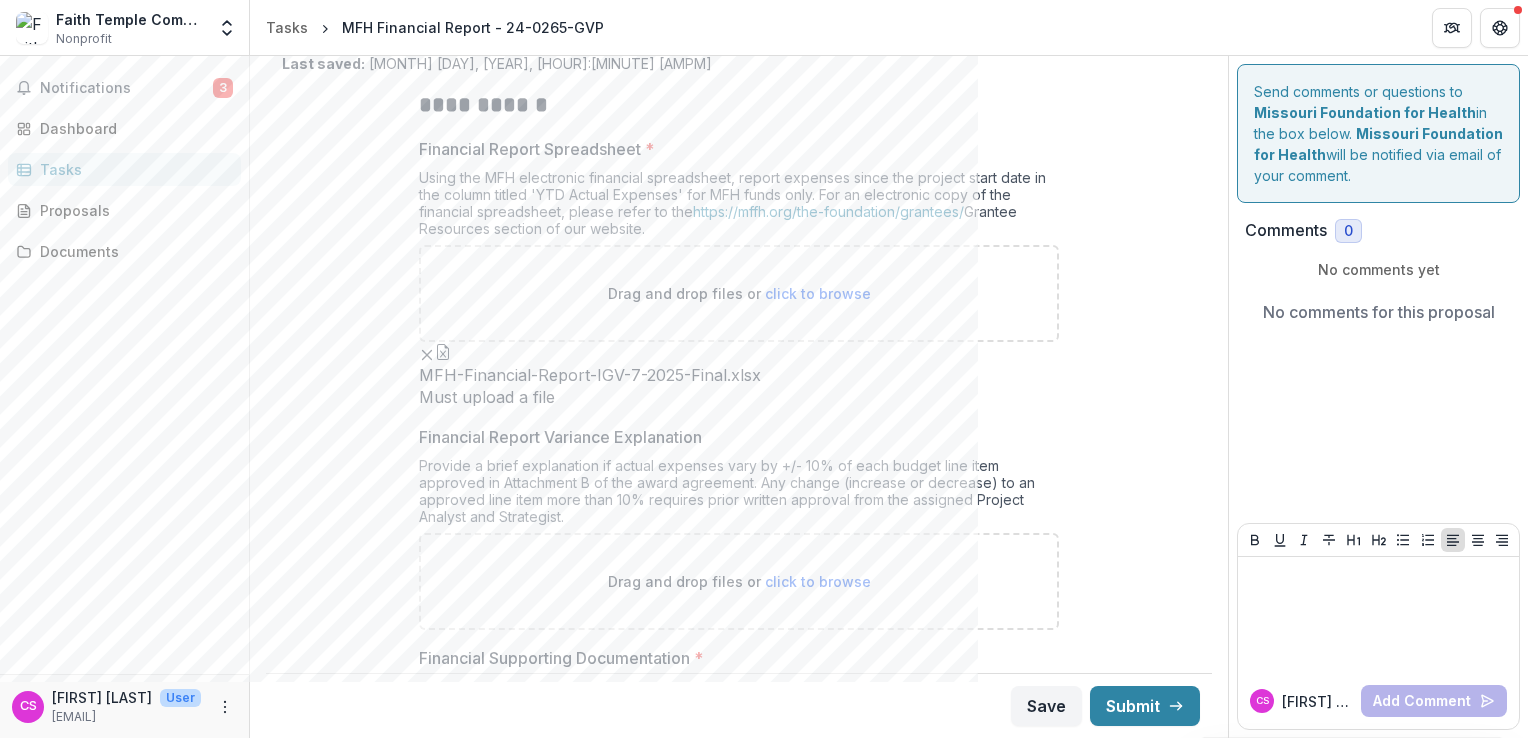 click on "Confirm" at bounding box center [82, 798] 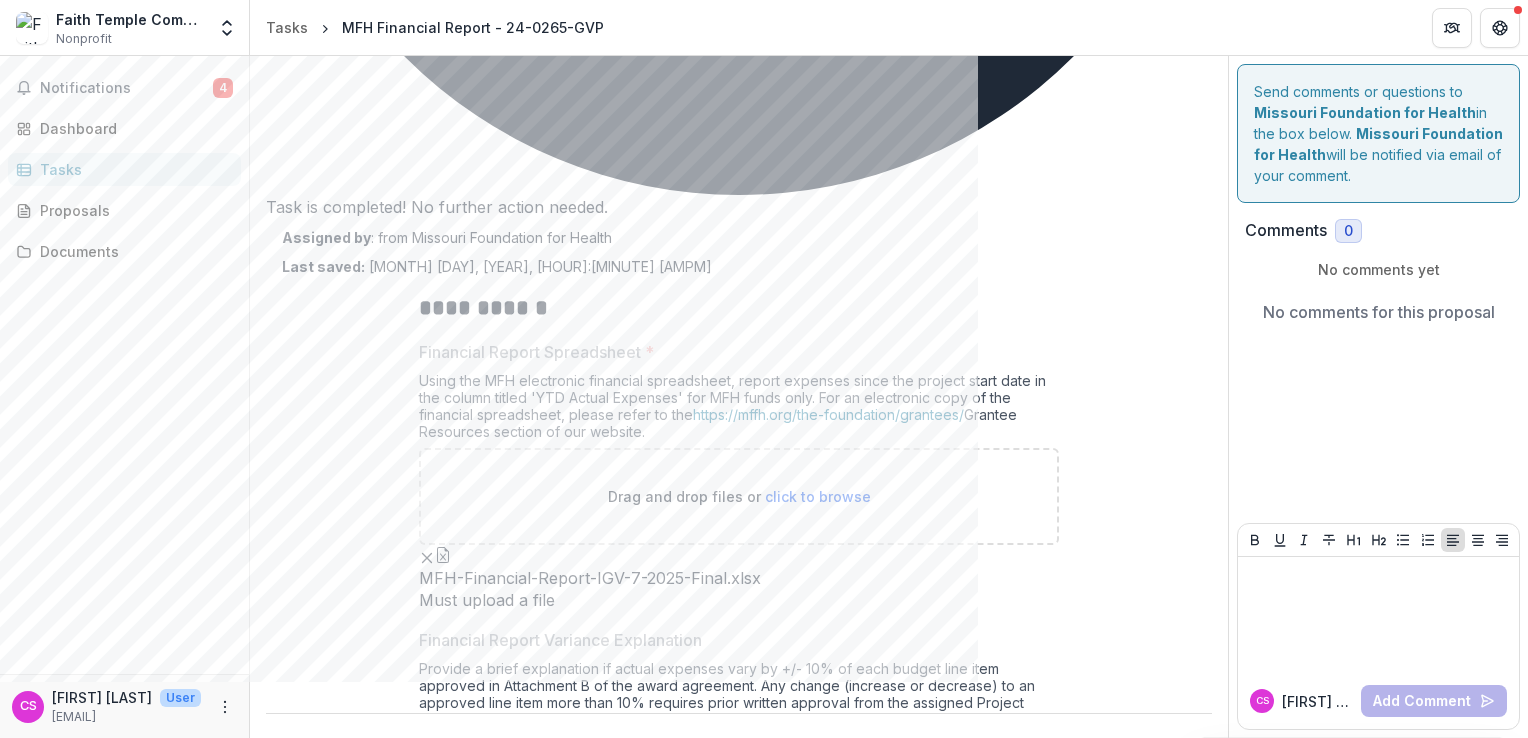 scroll, scrollTop: 941, scrollLeft: 0, axis: vertical 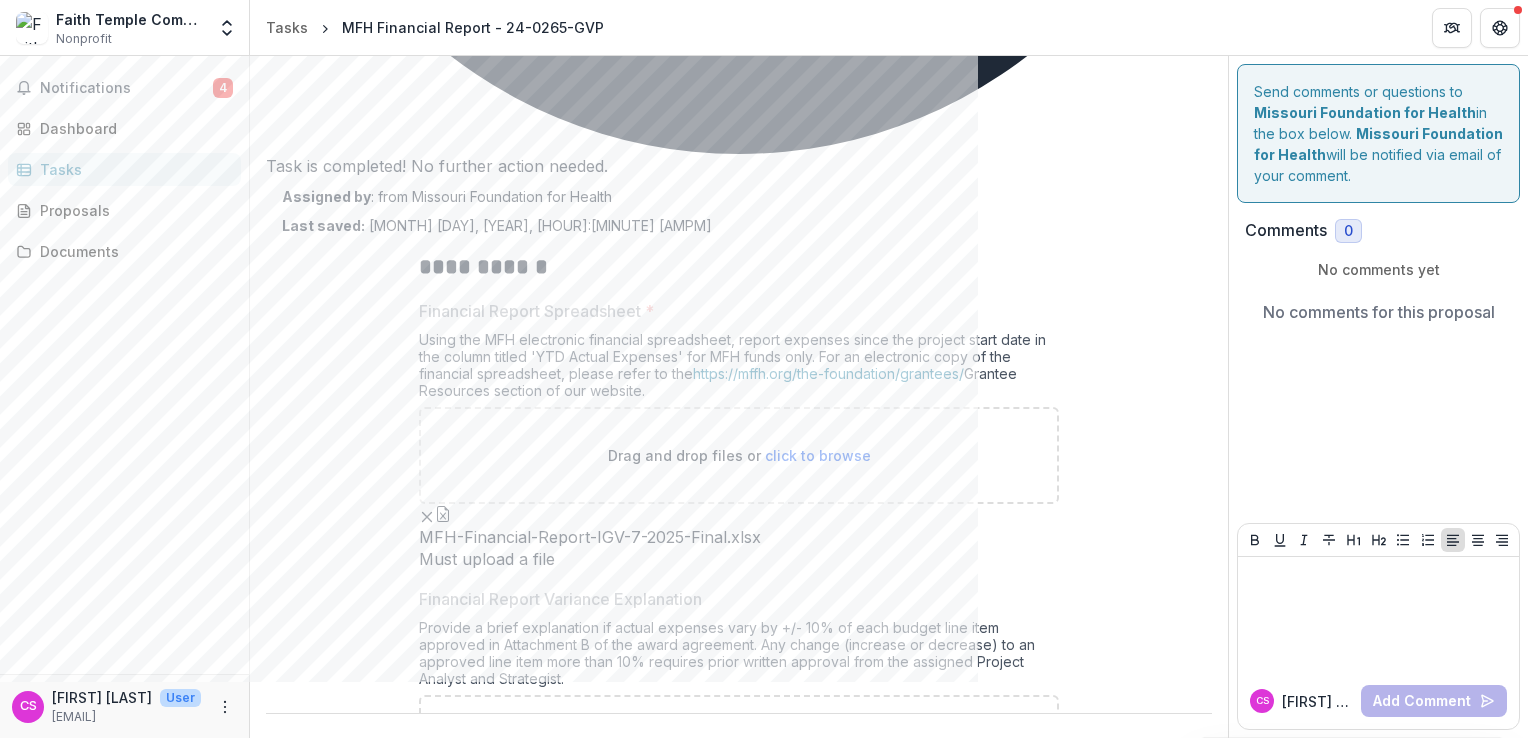 click on "click to browse" at bounding box center (818, 1126) 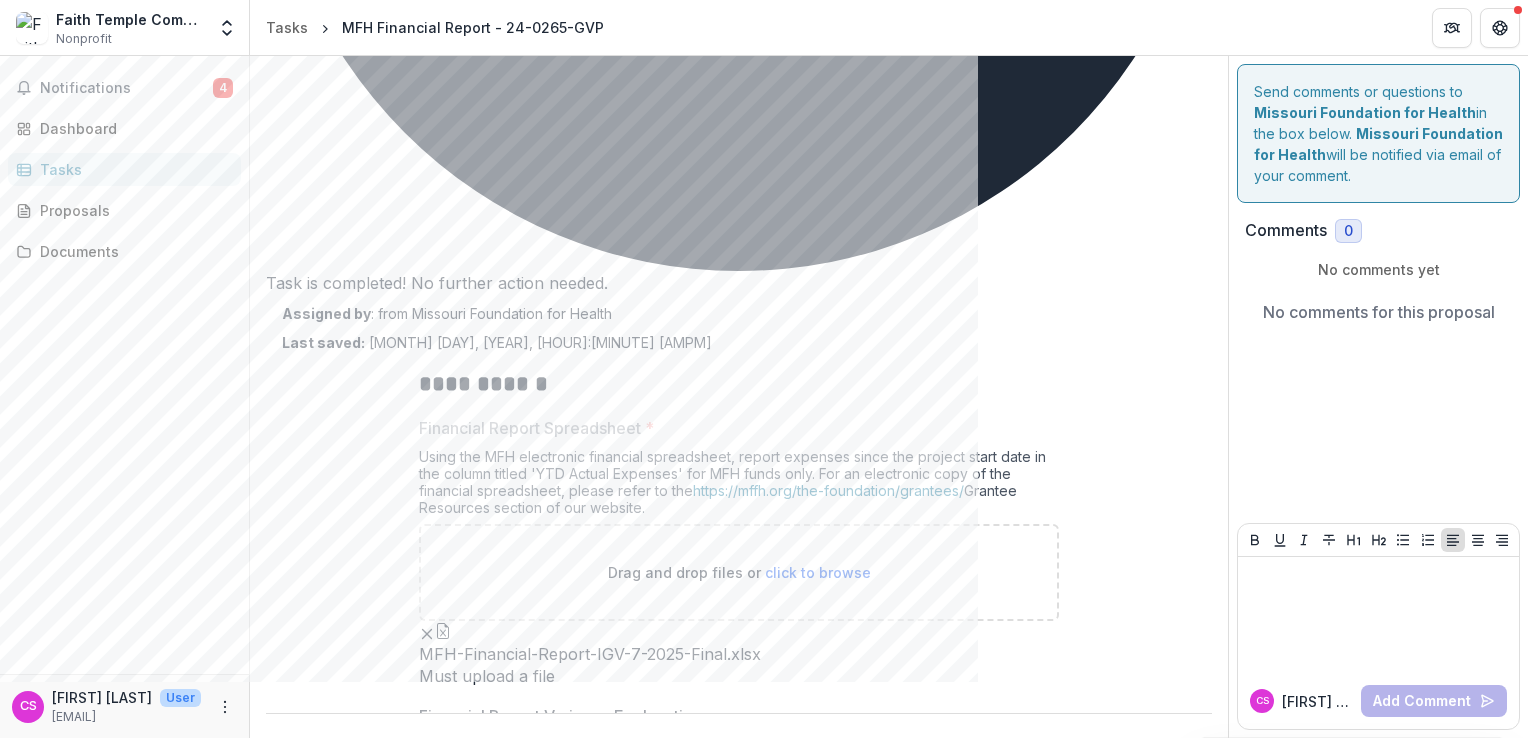 scroll, scrollTop: 941, scrollLeft: 0, axis: vertical 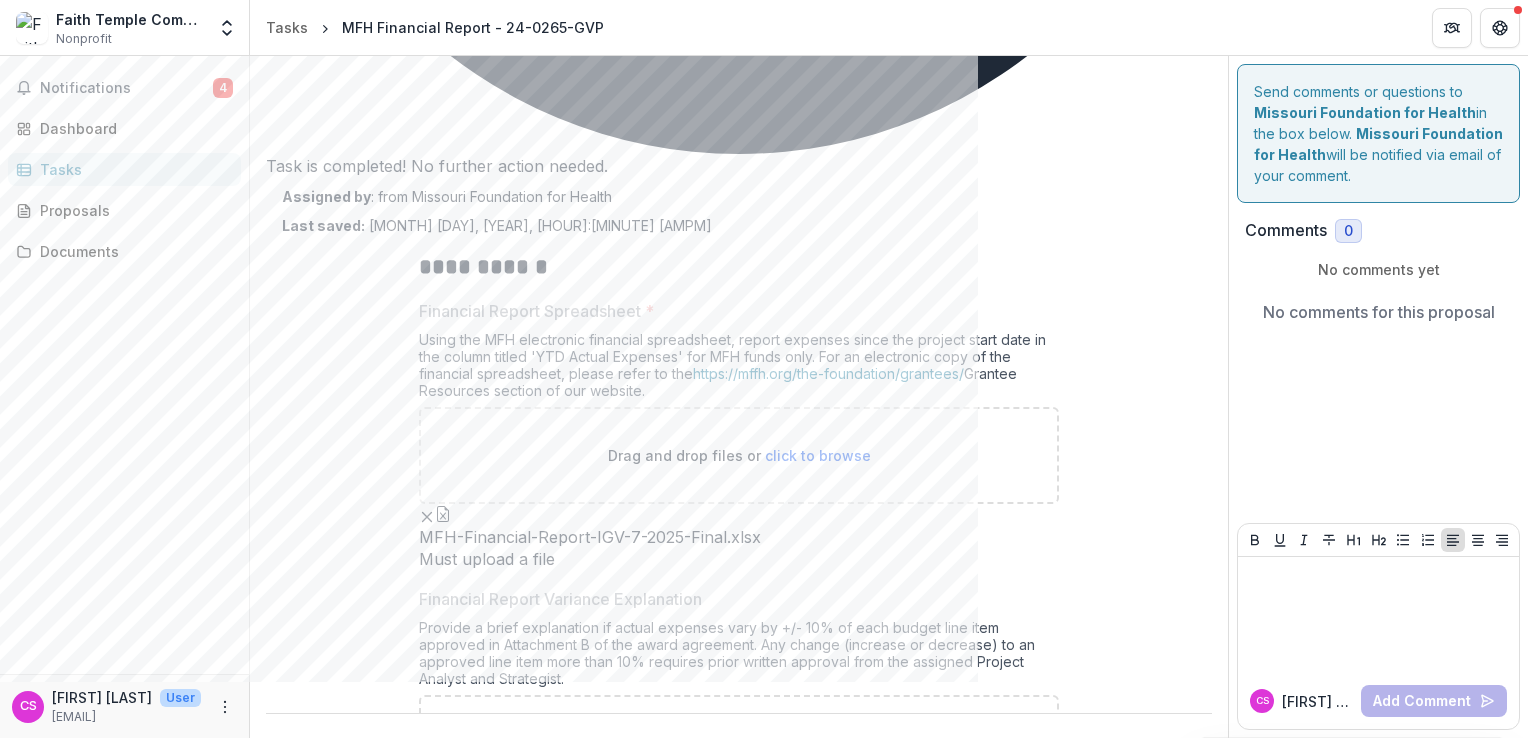 click 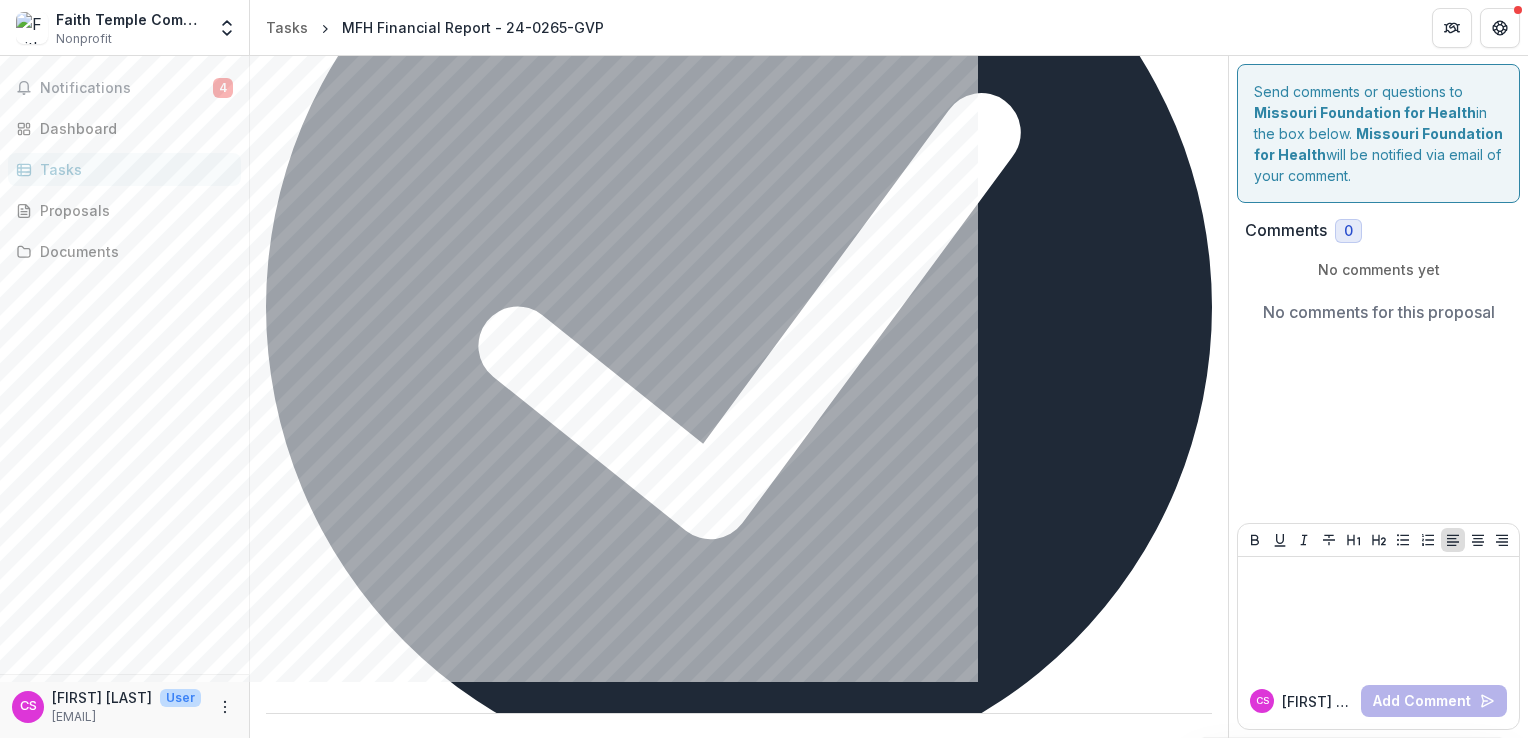 scroll, scrollTop: 716, scrollLeft: 0, axis: vertical 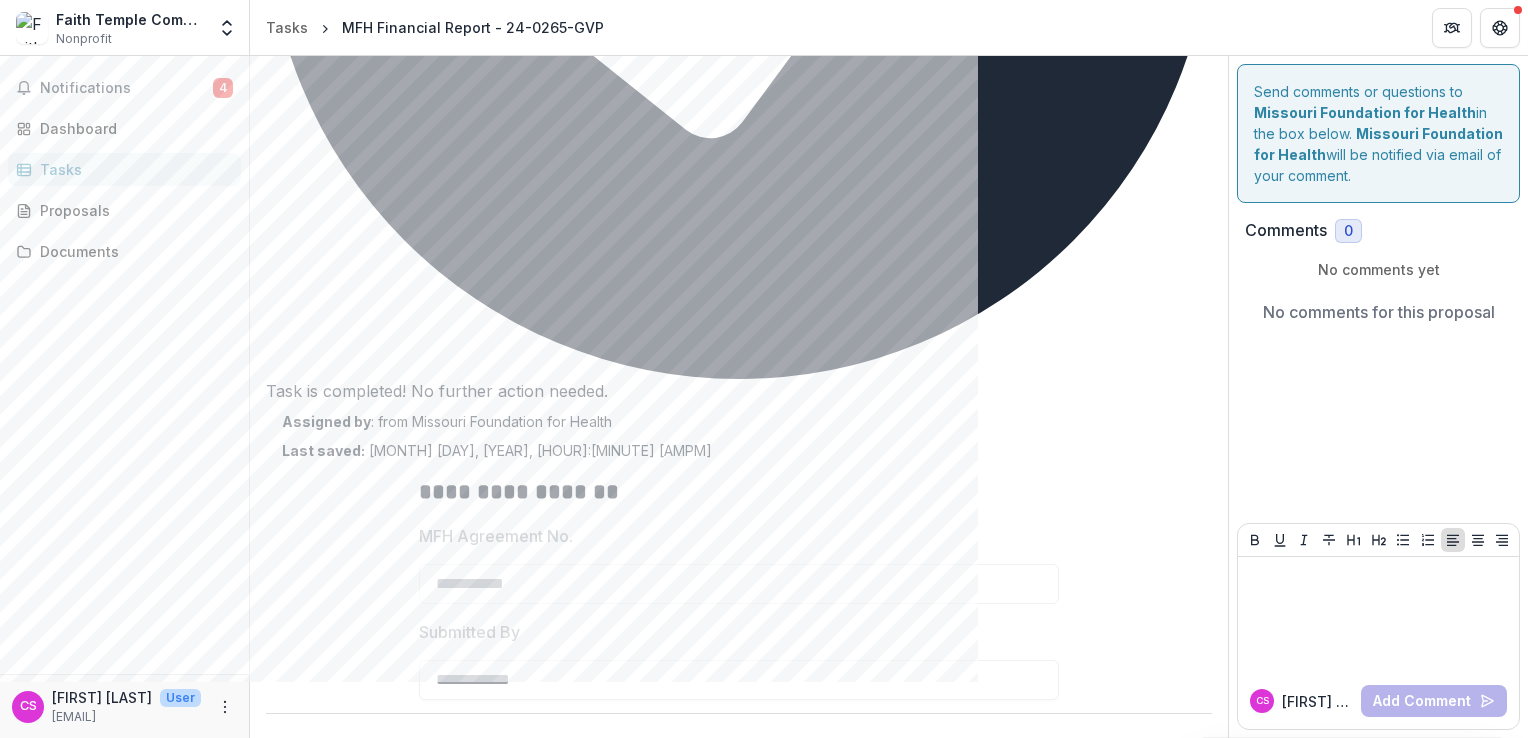 drag, startPoint x: 449, startPoint y: 668, endPoint x: 516, endPoint y: 641, distance: 72.235725 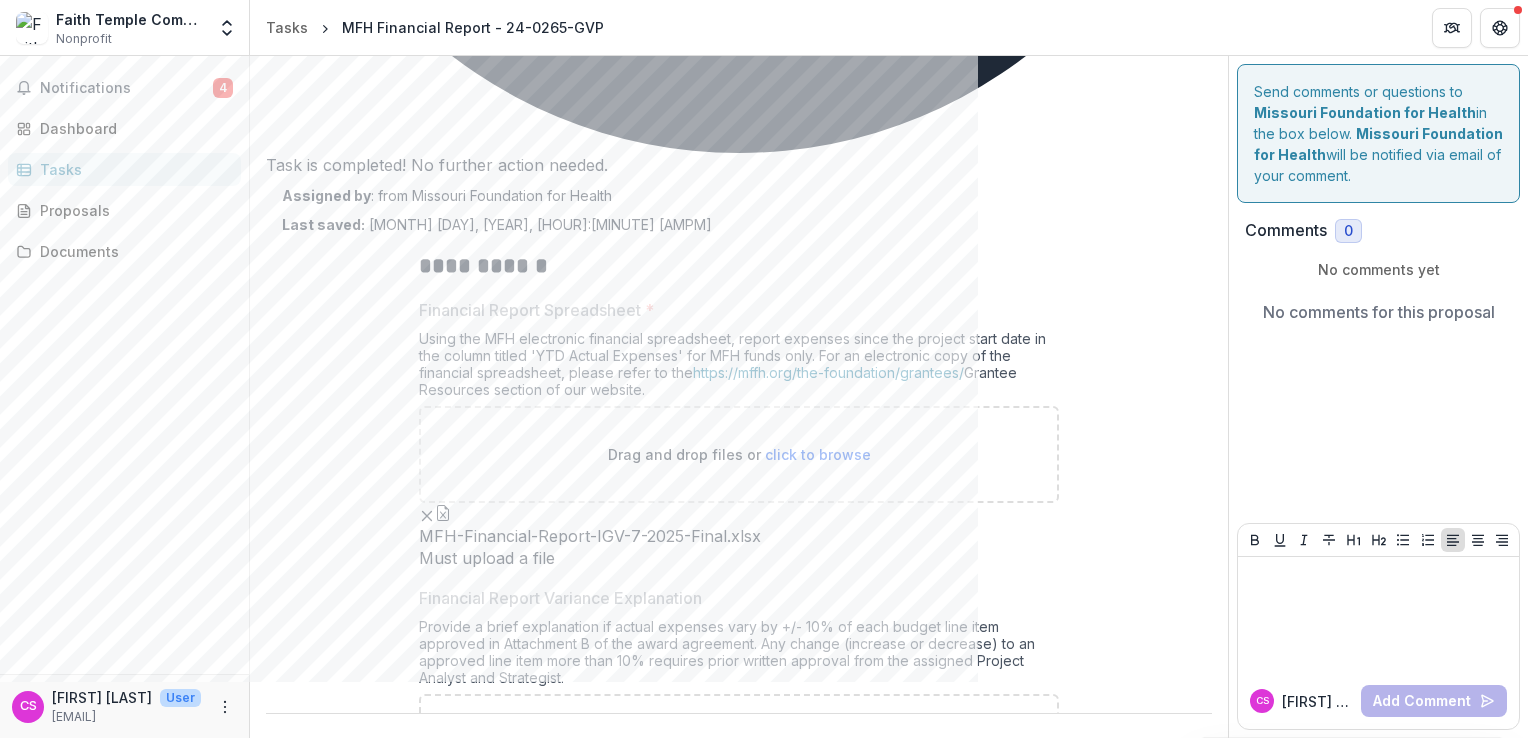 scroll, scrollTop: 941, scrollLeft: 0, axis: vertical 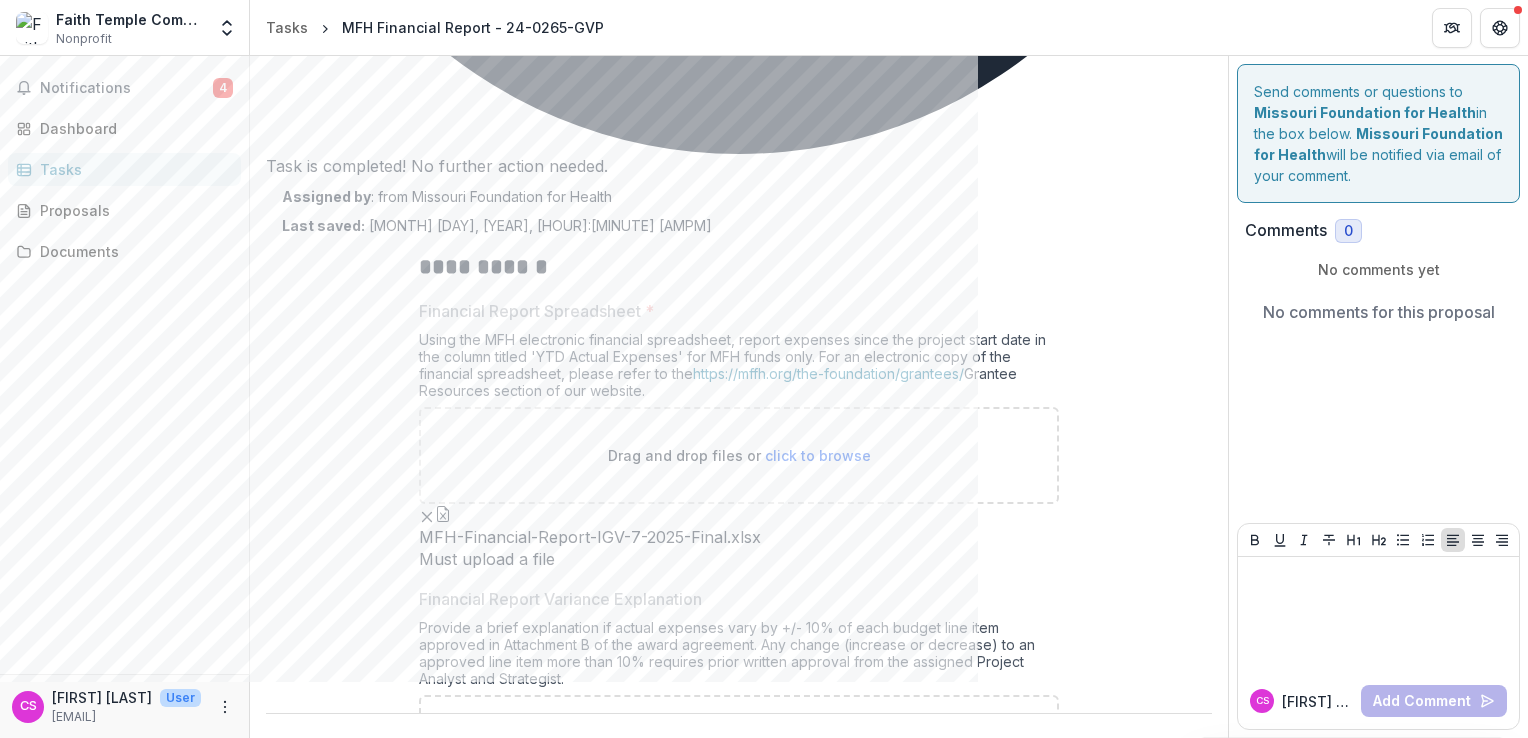 click on "click to browse" at bounding box center [818, 1126] 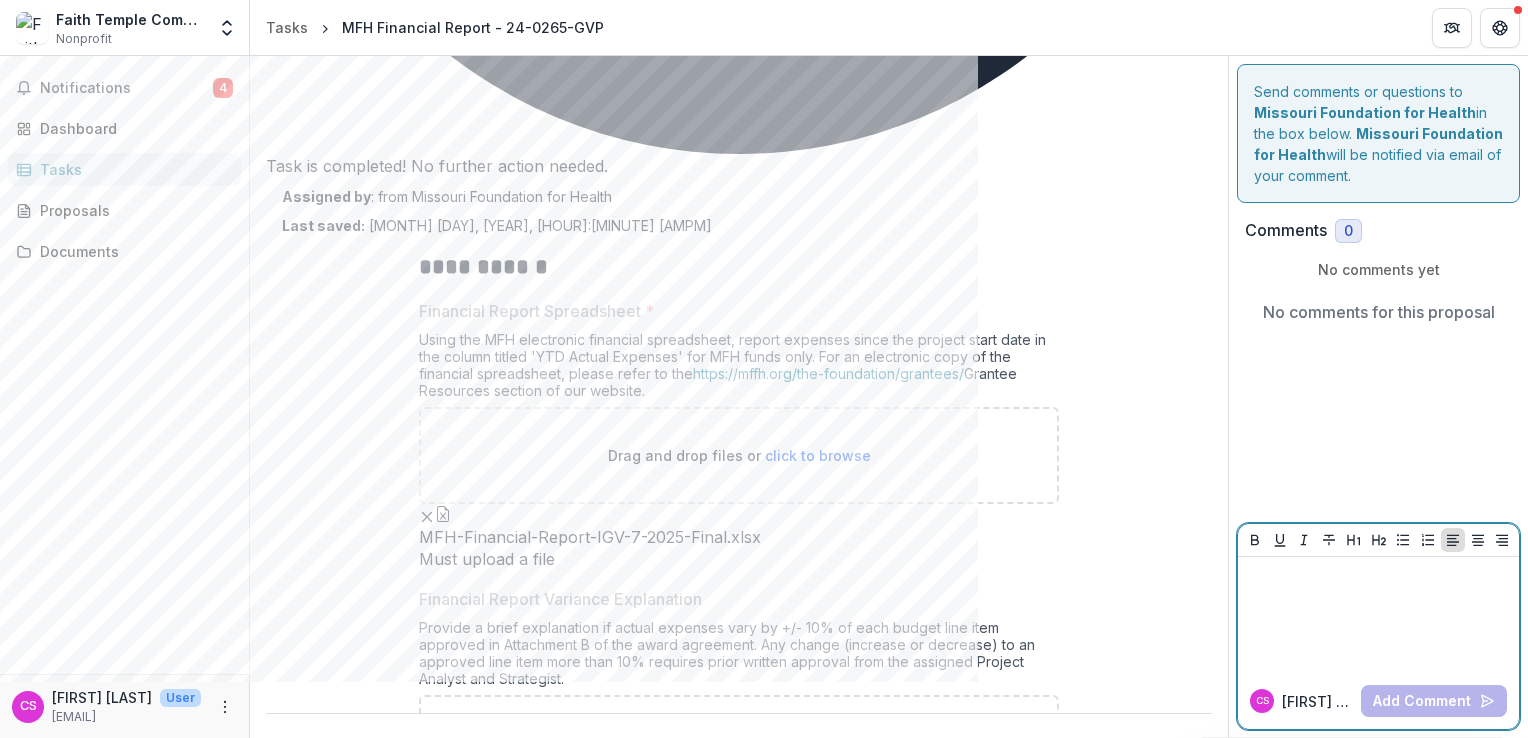 click at bounding box center (1378, 615) 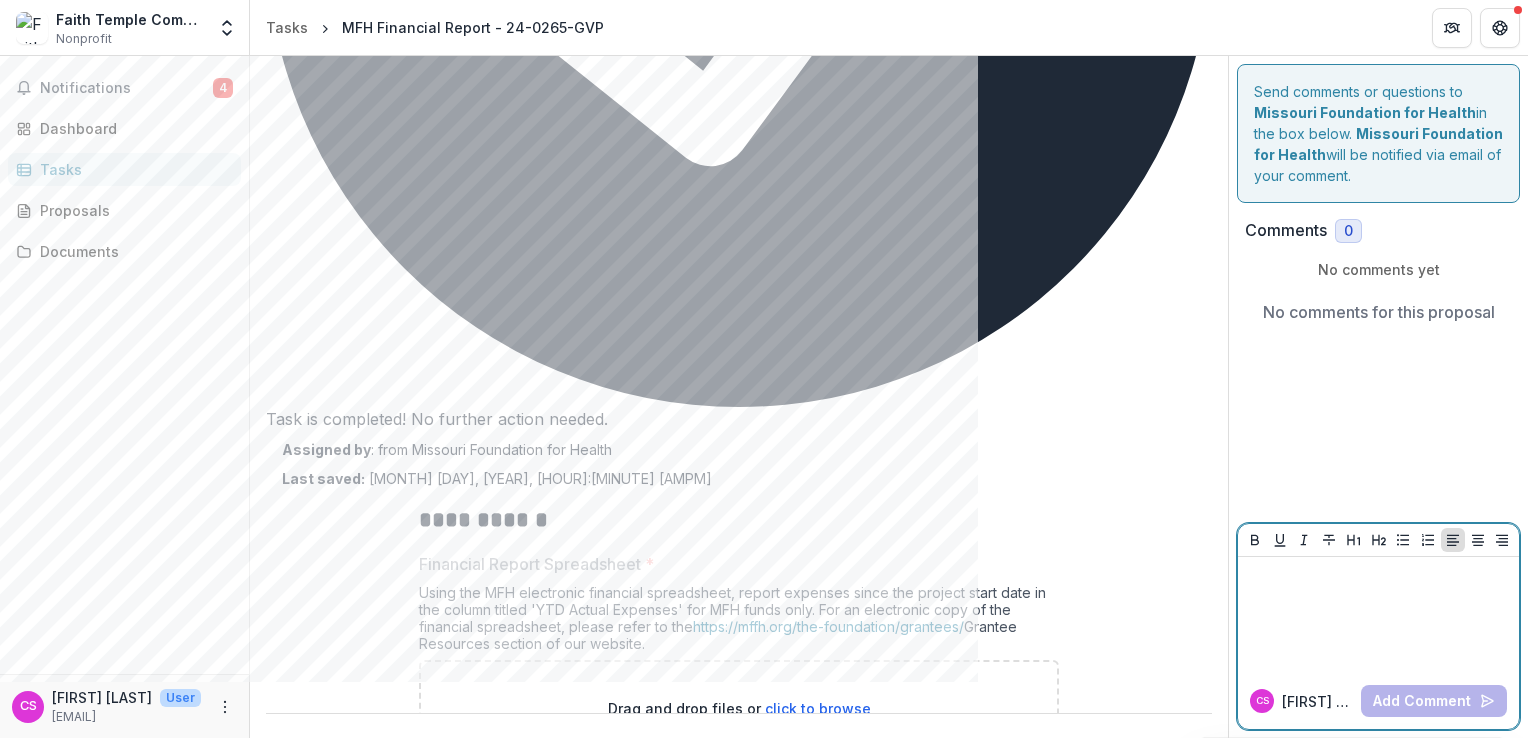 scroll, scrollTop: 941, scrollLeft: 0, axis: vertical 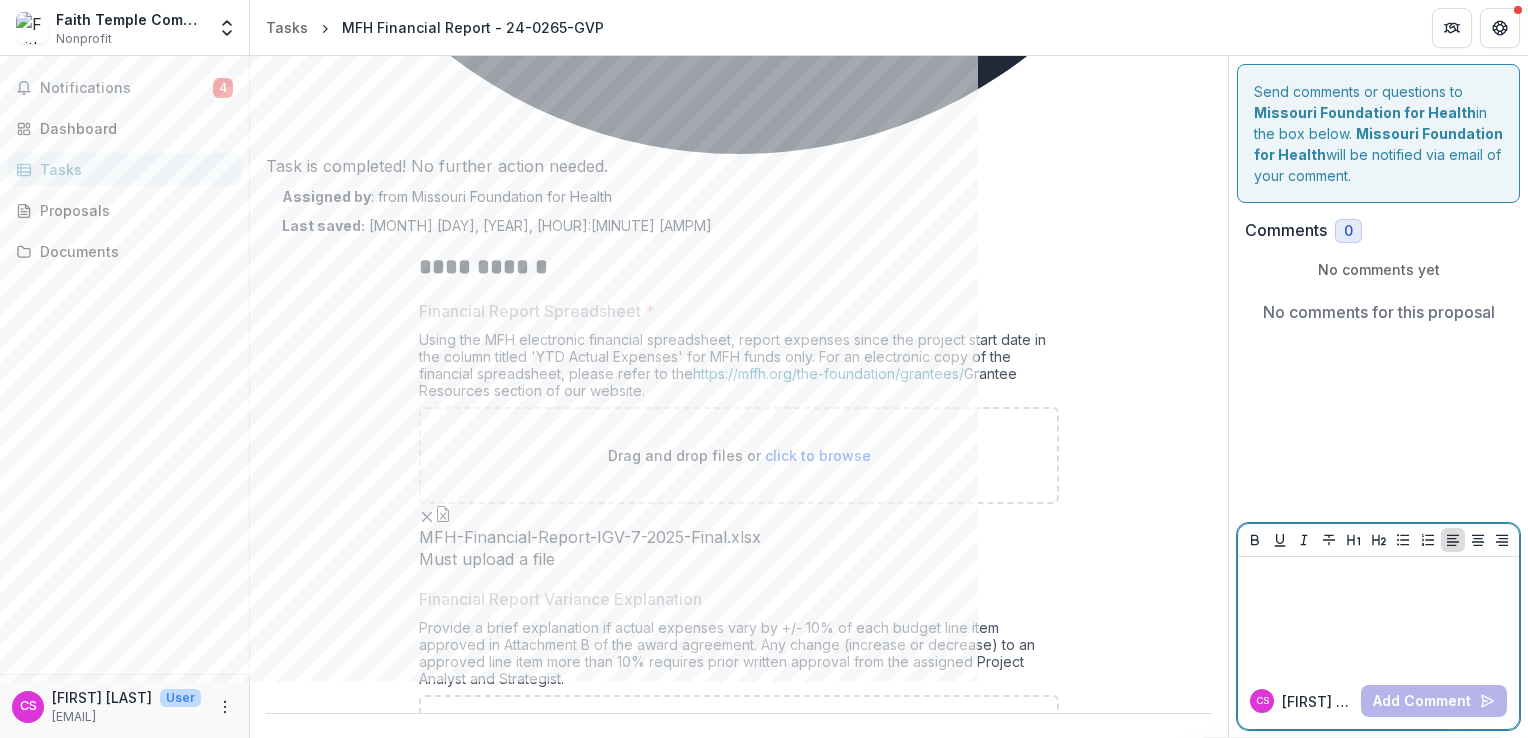 click at bounding box center [1378, 615] 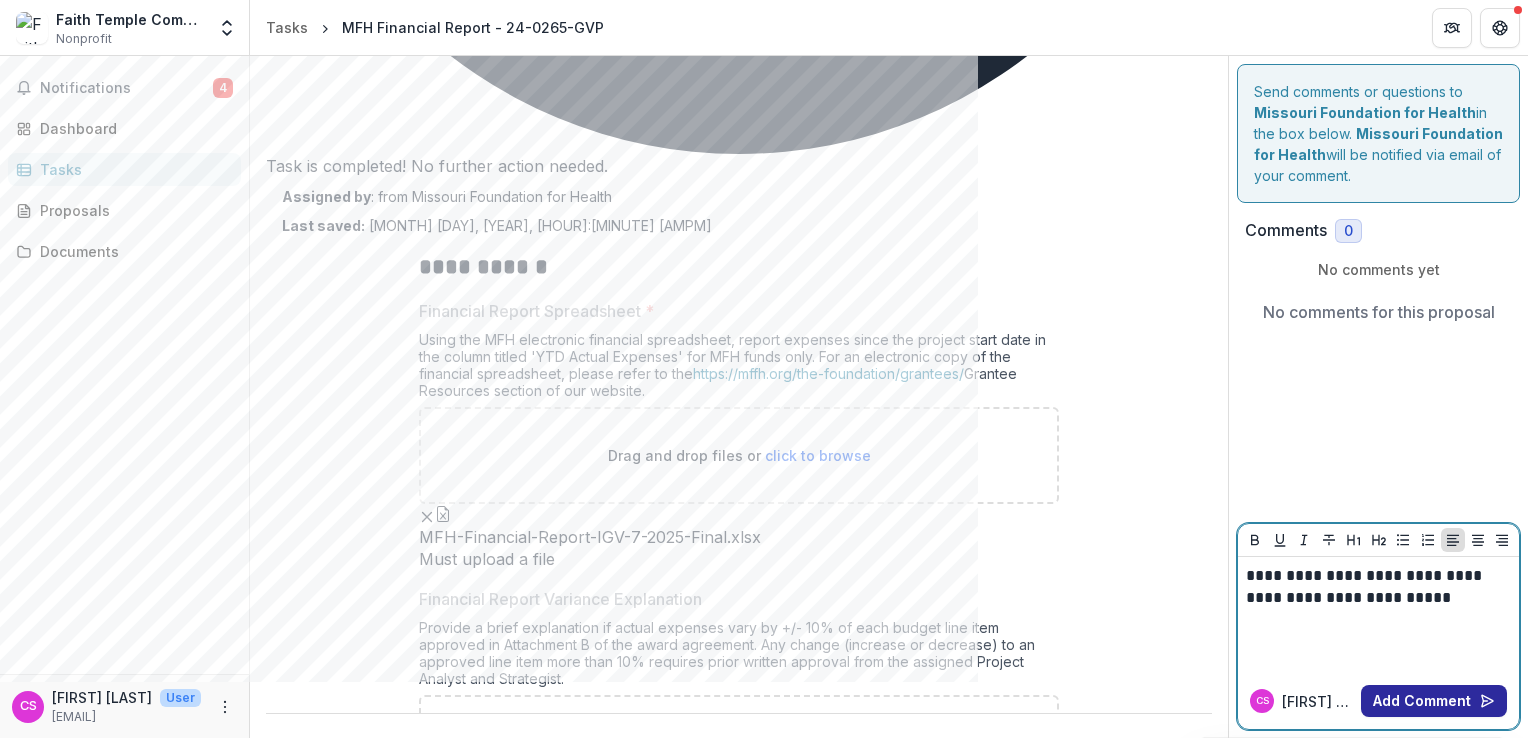 click on "Add Comment" at bounding box center (1434, 701) 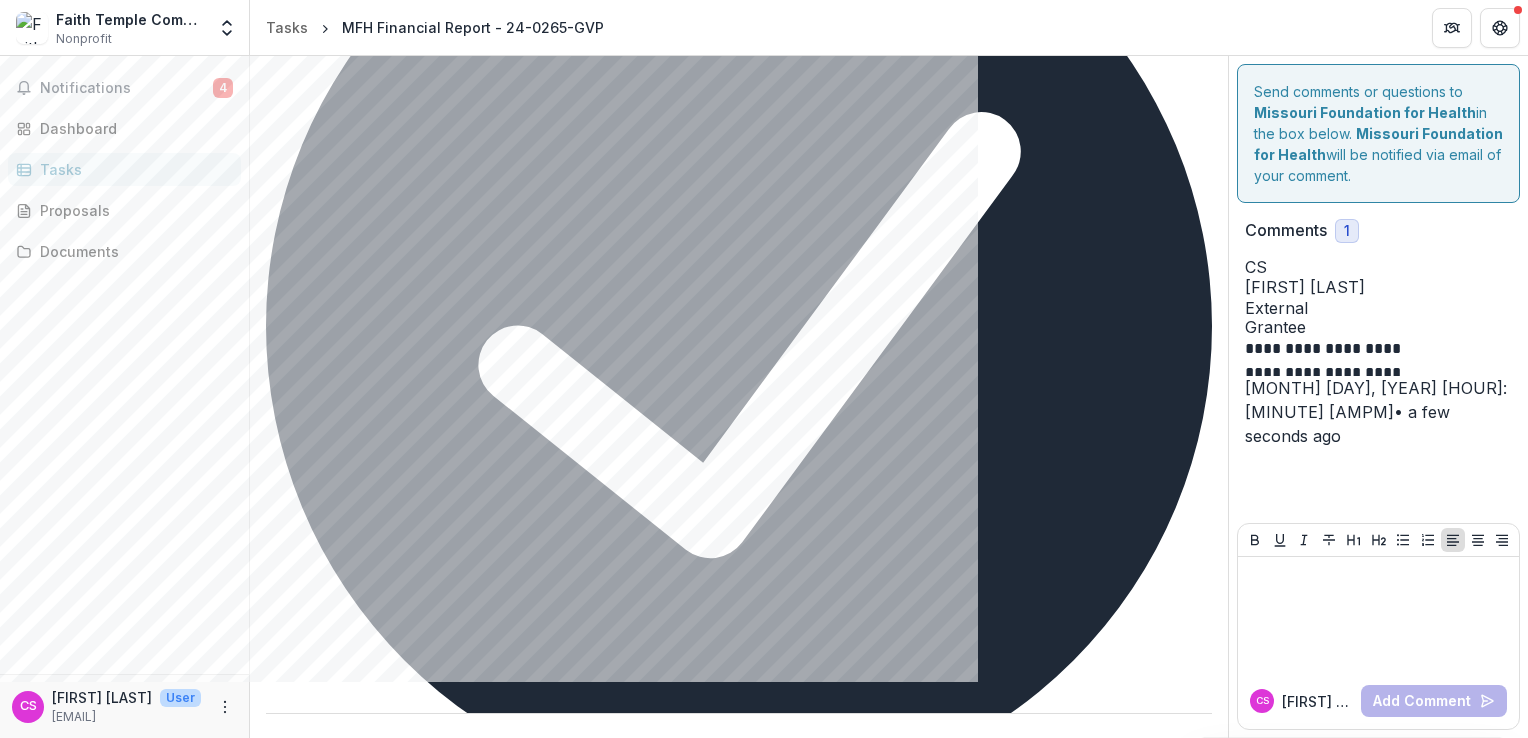 scroll, scrollTop: 300, scrollLeft: 0, axis: vertical 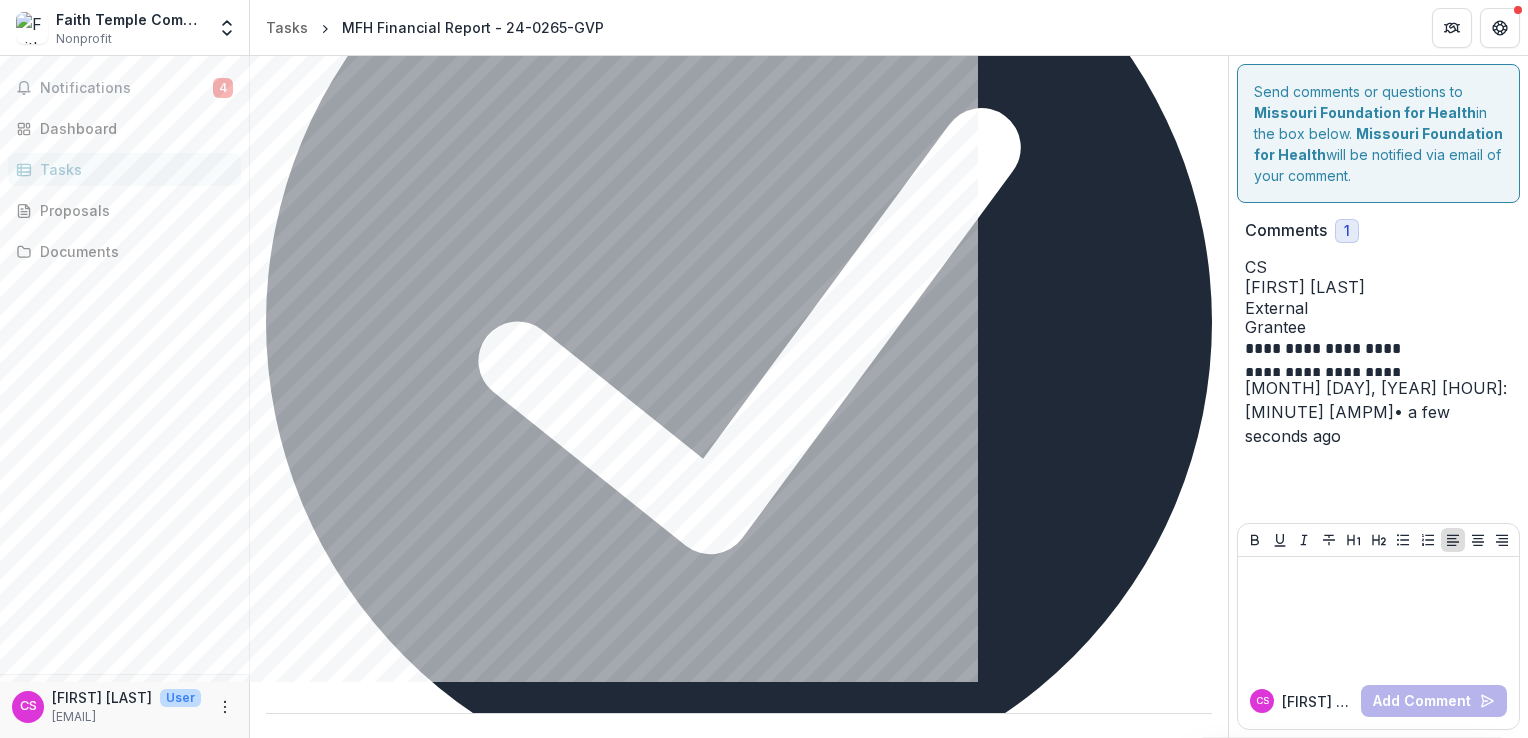 click on "click to browse" at bounding box center (818, 1096) 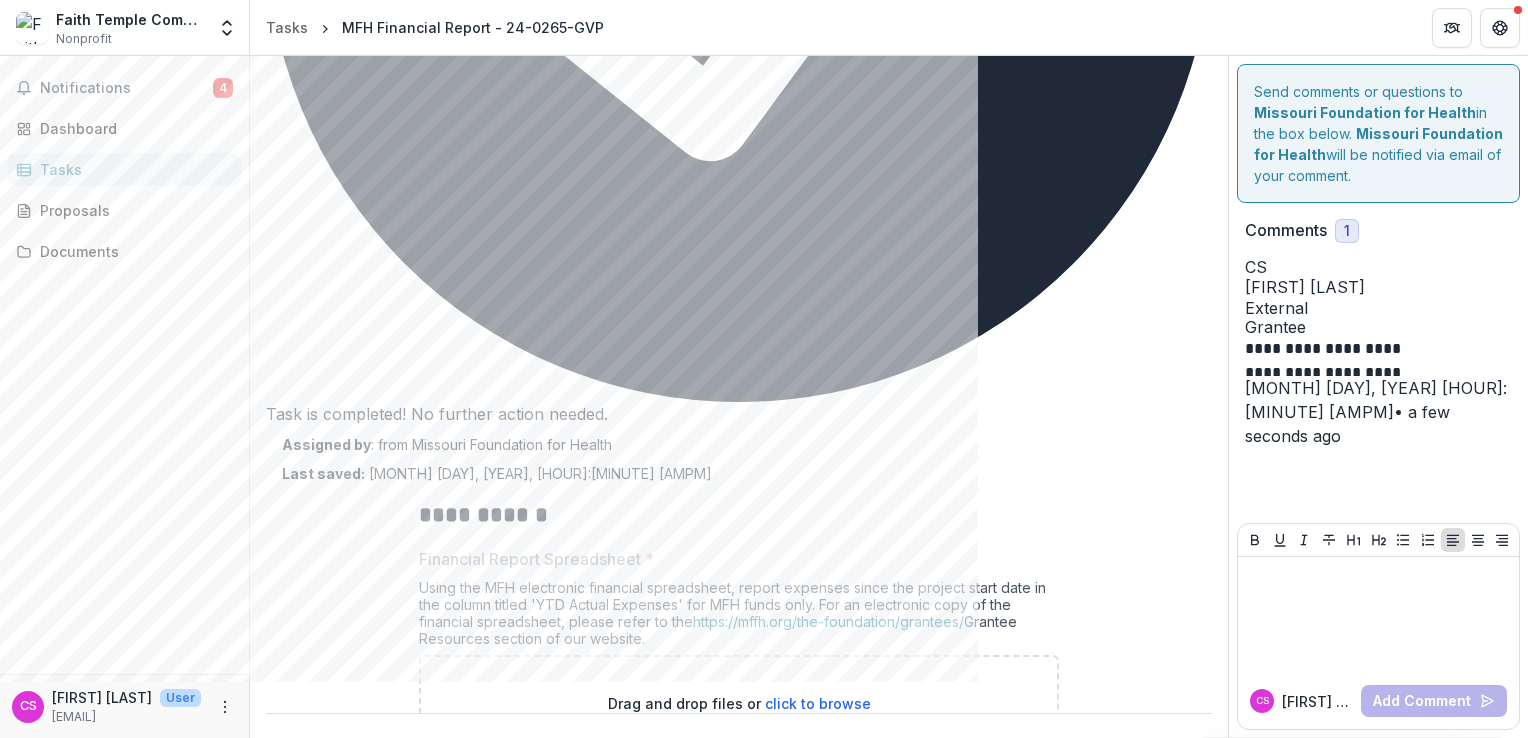 scroll, scrollTop: 700, scrollLeft: 0, axis: vertical 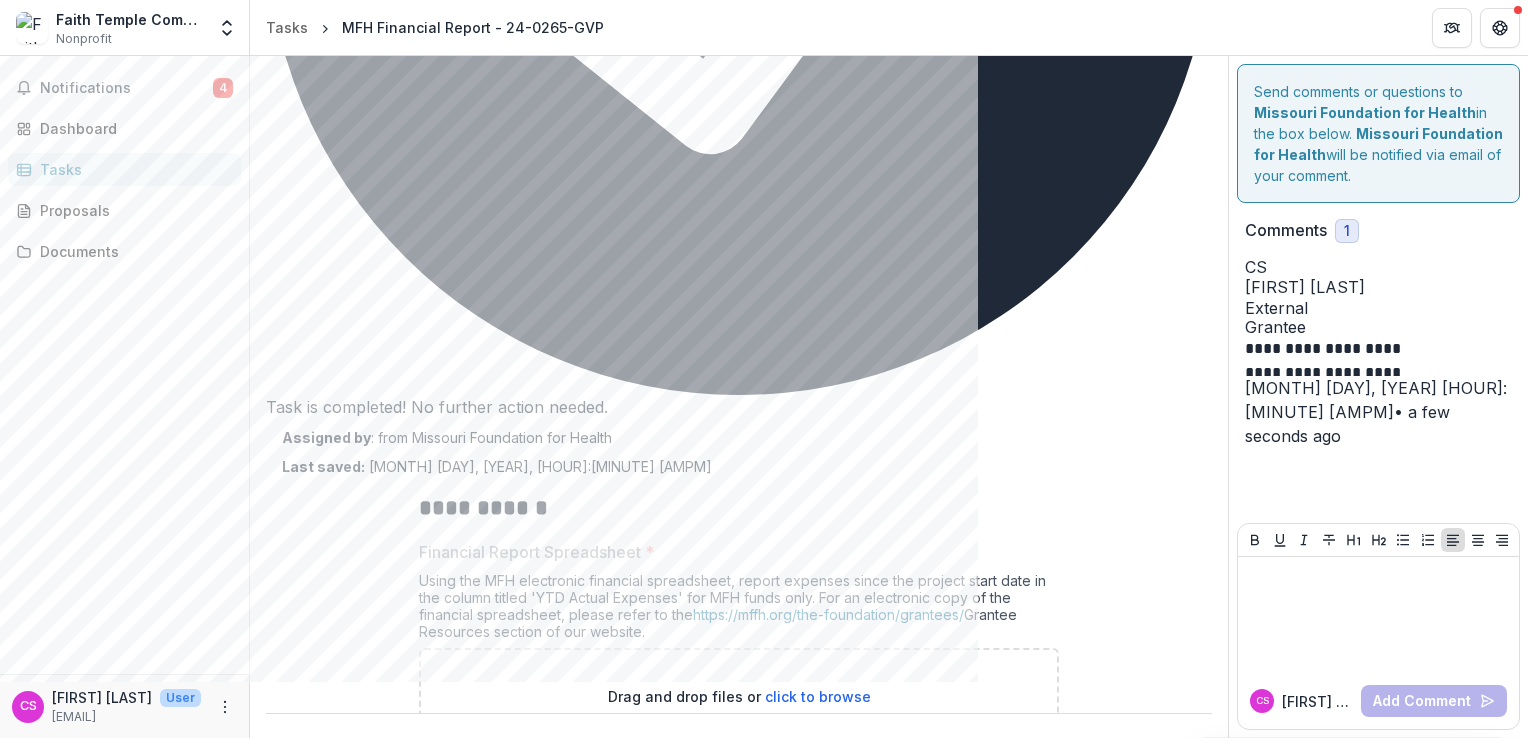 click on "click to browse" at bounding box center (818, 984) 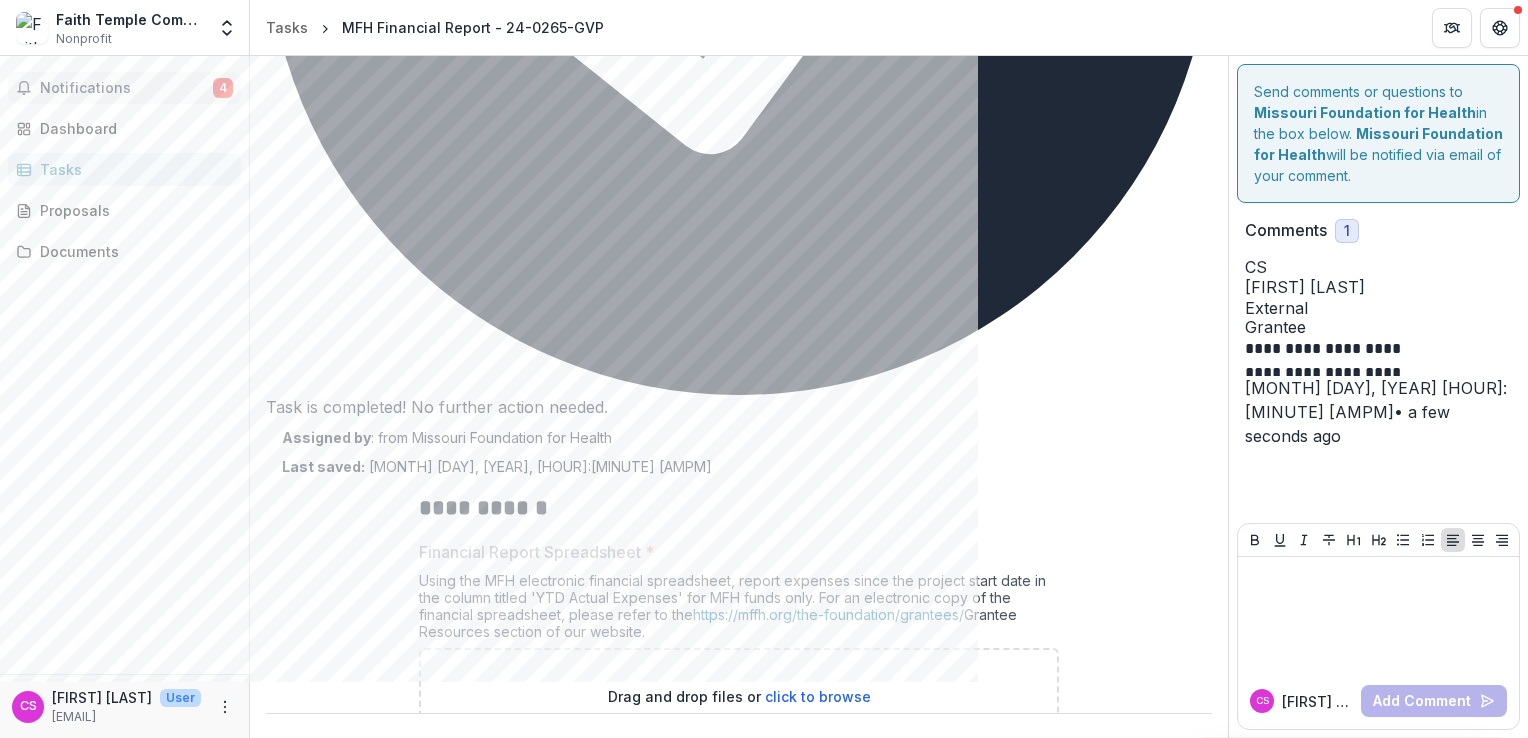 click on "Notifications" at bounding box center (126, 88) 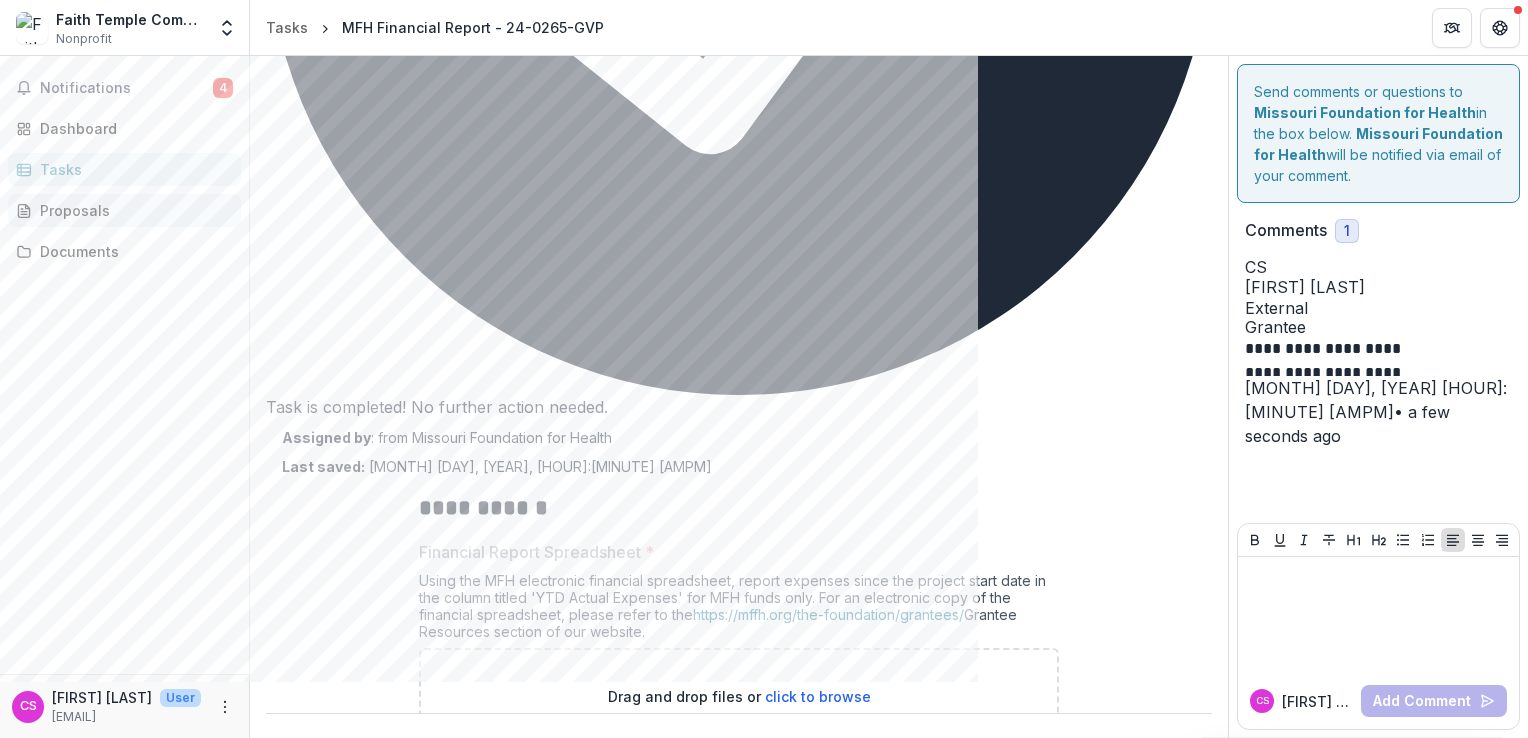 click on "Proposals" at bounding box center (132, 210) 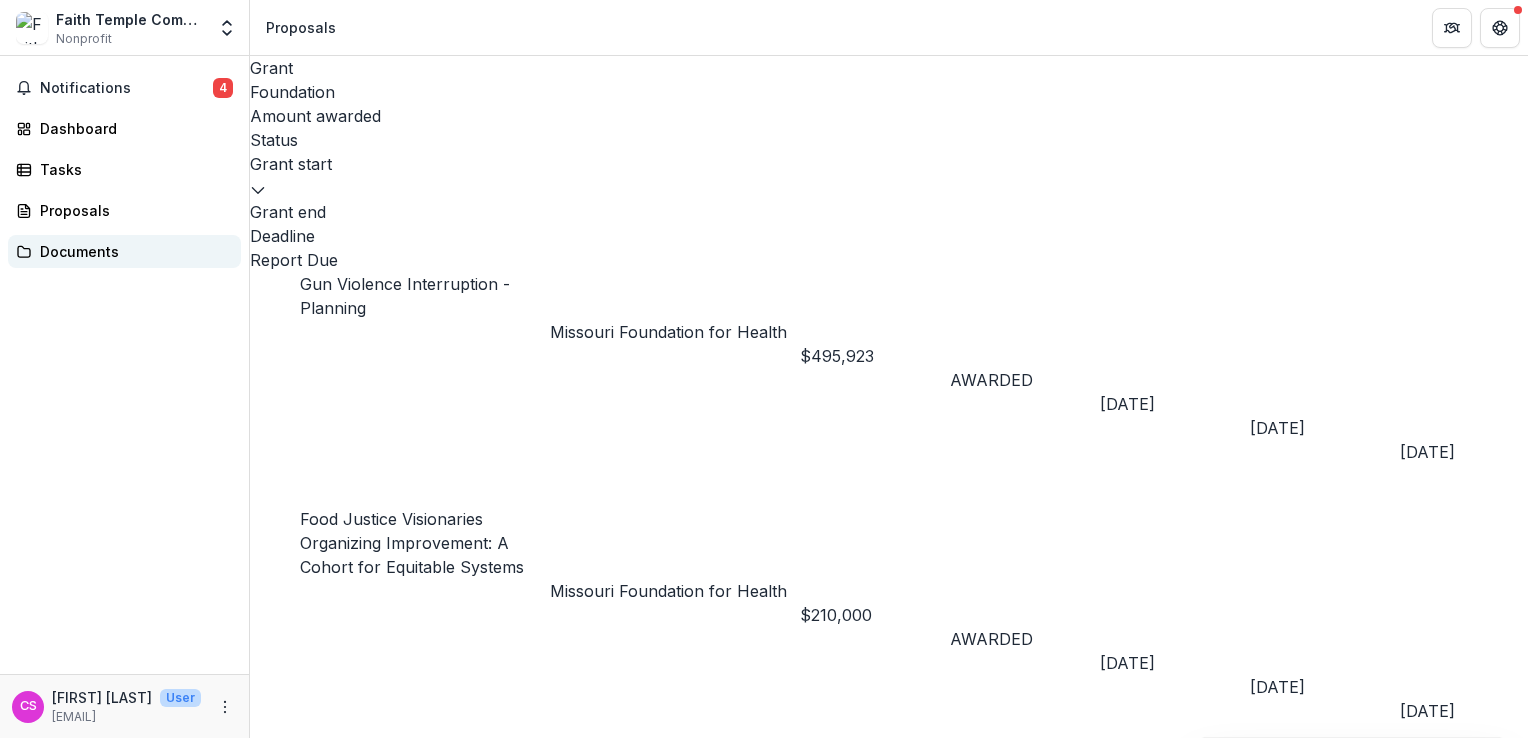 click on "Documents" at bounding box center (132, 251) 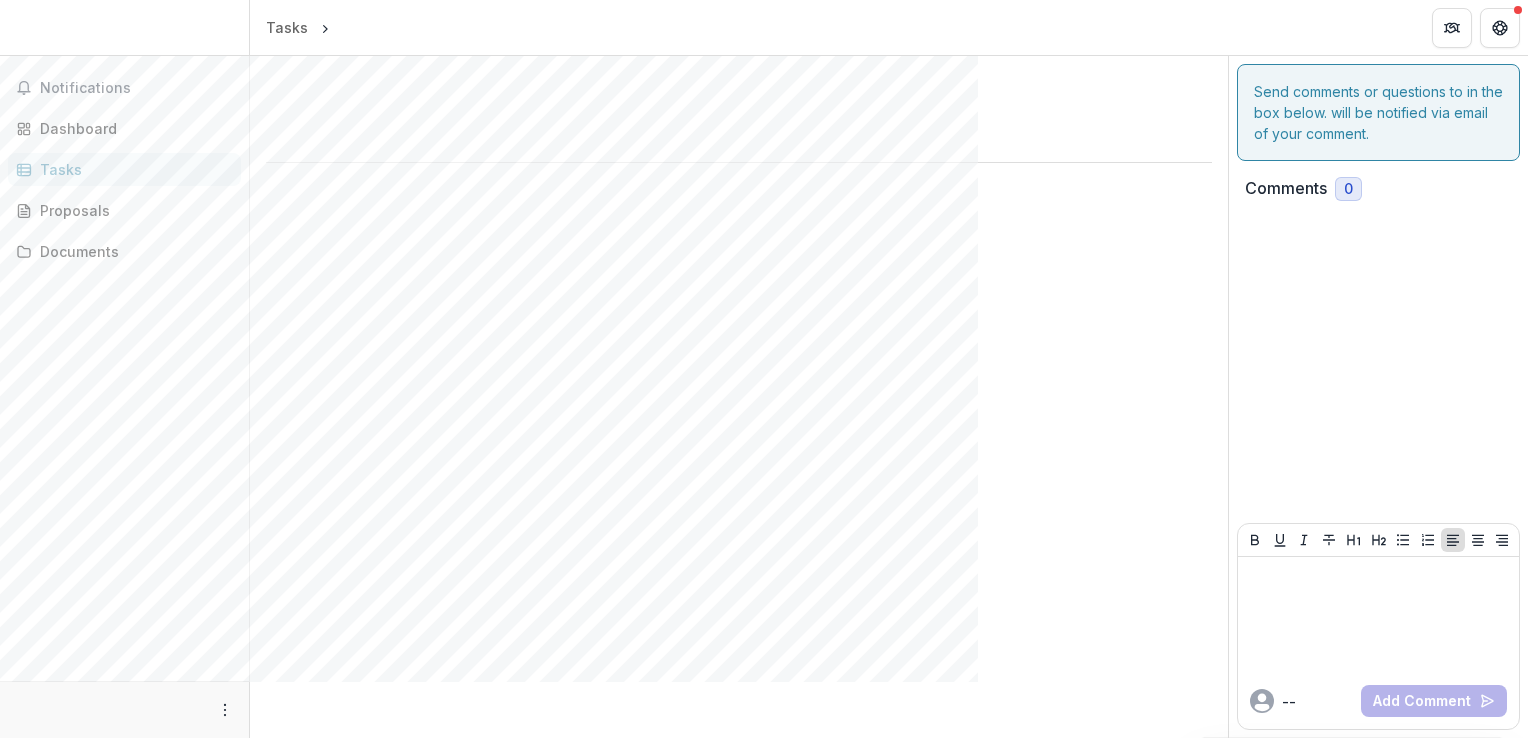 scroll, scrollTop: 0, scrollLeft: 0, axis: both 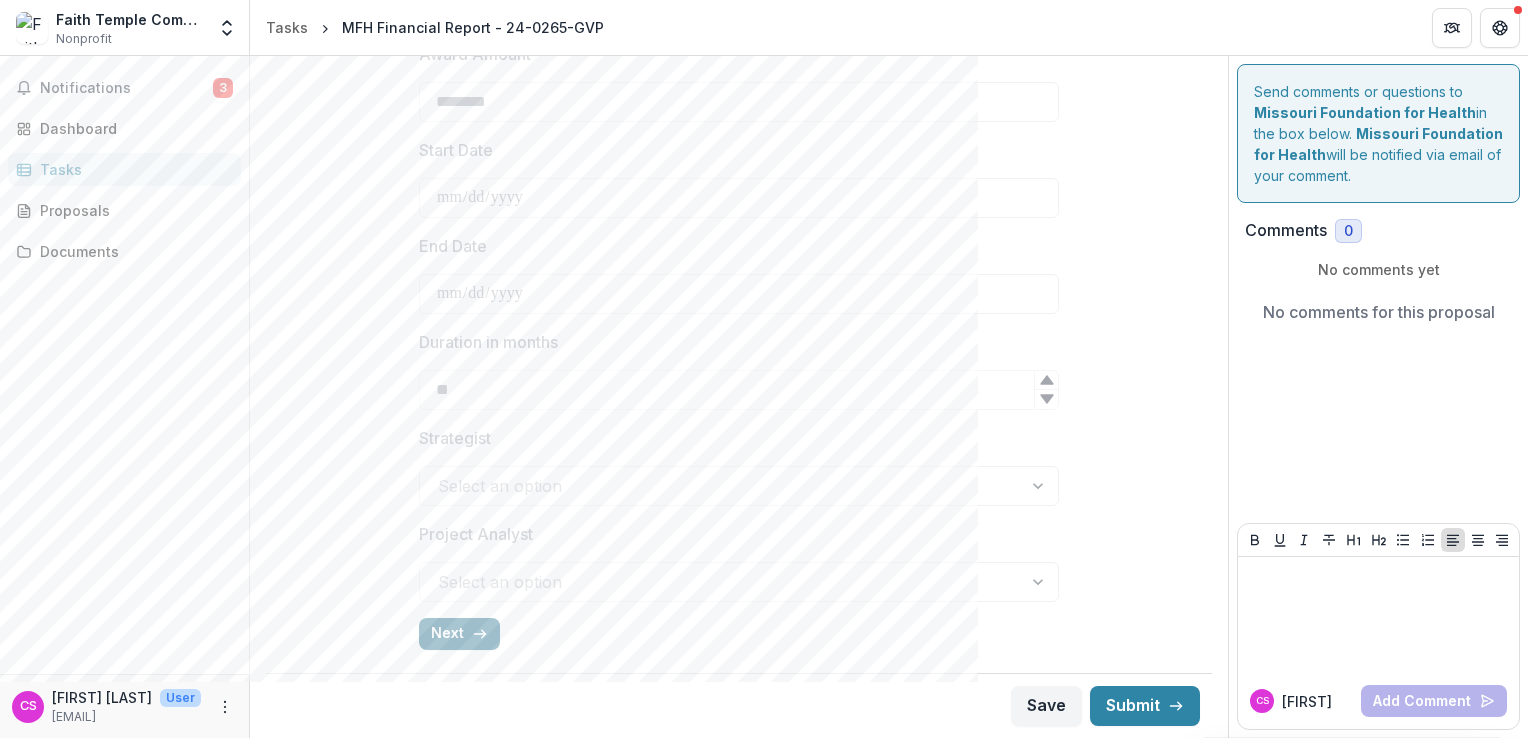 click on "Next" at bounding box center [459, 634] 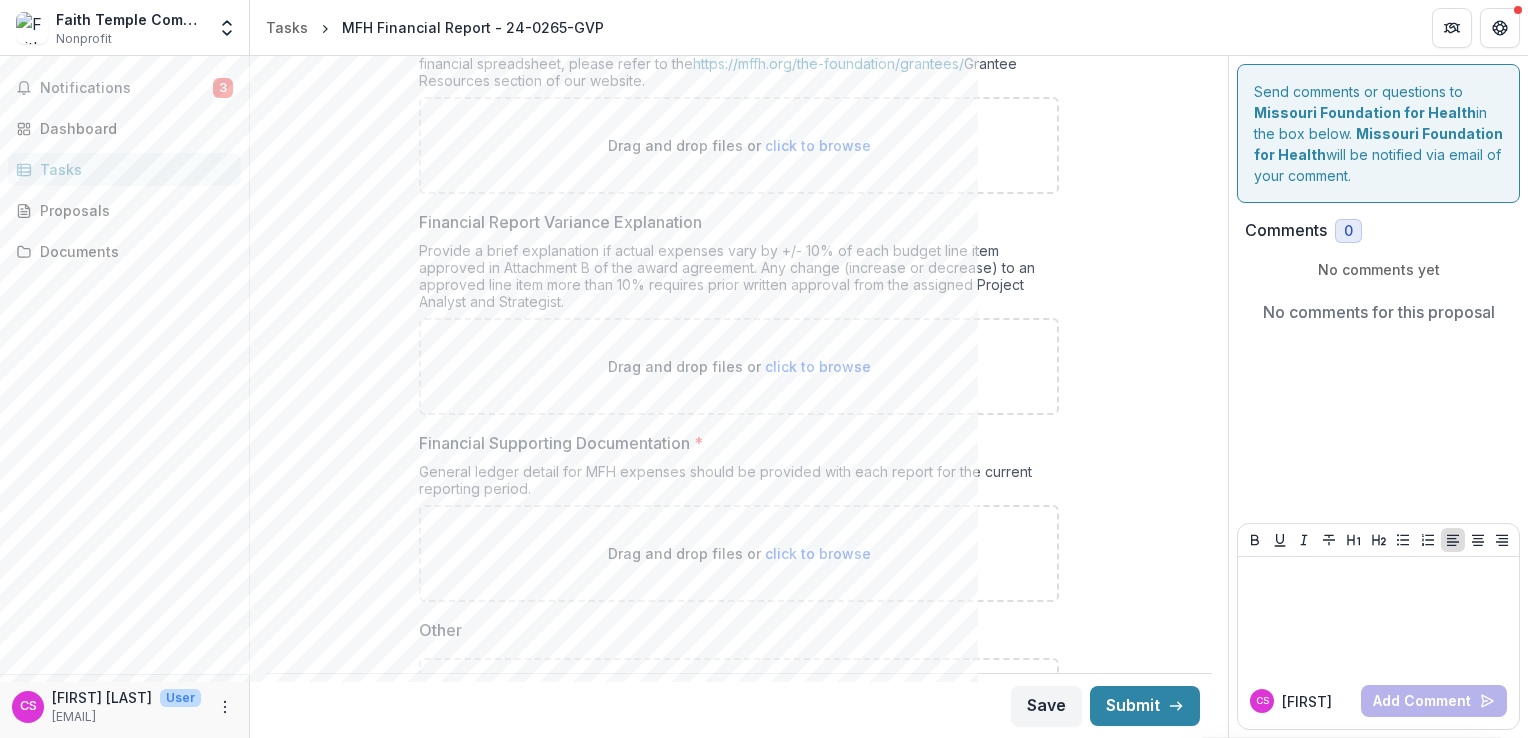 scroll, scrollTop: 0, scrollLeft: 0, axis: both 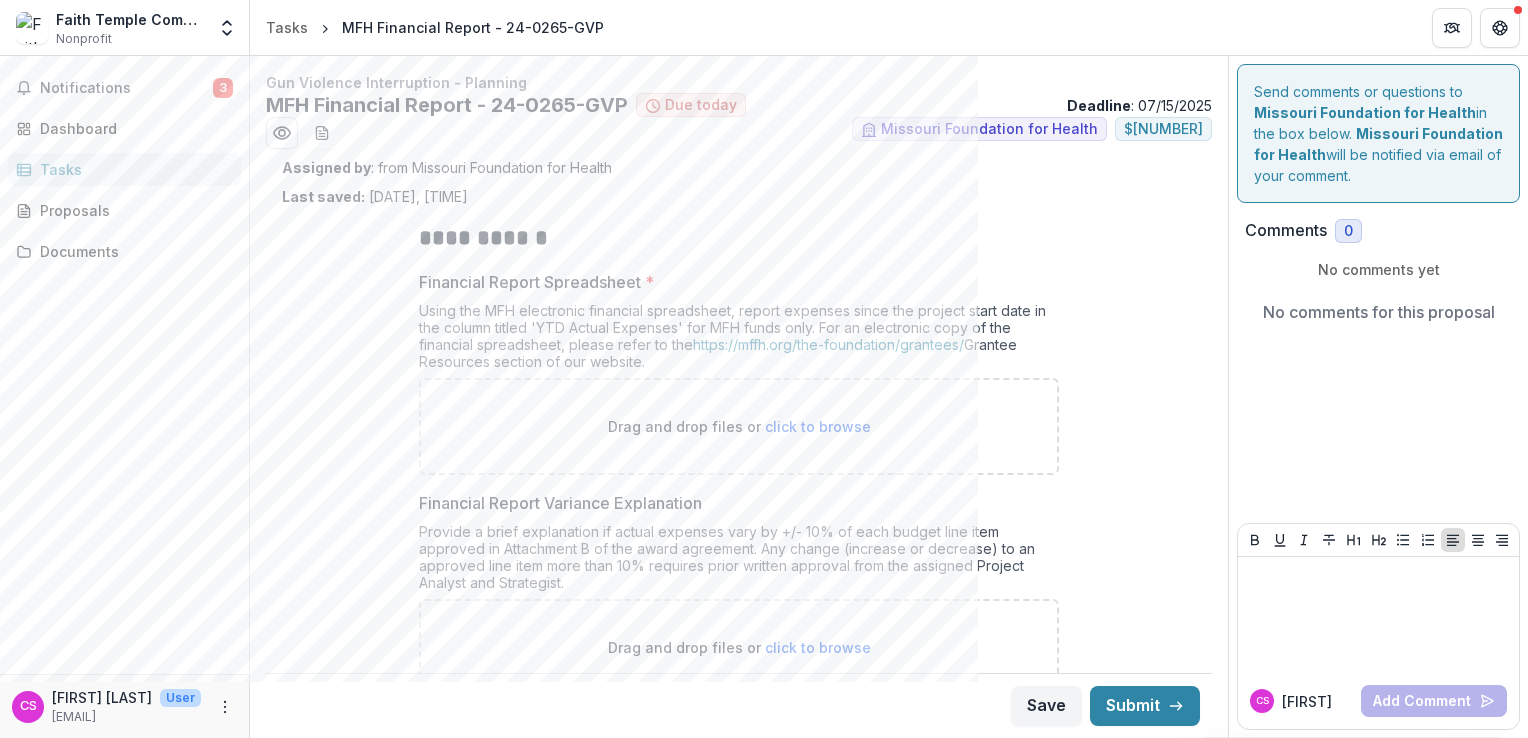 click on "click to browse" at bounding box center [818, 426] 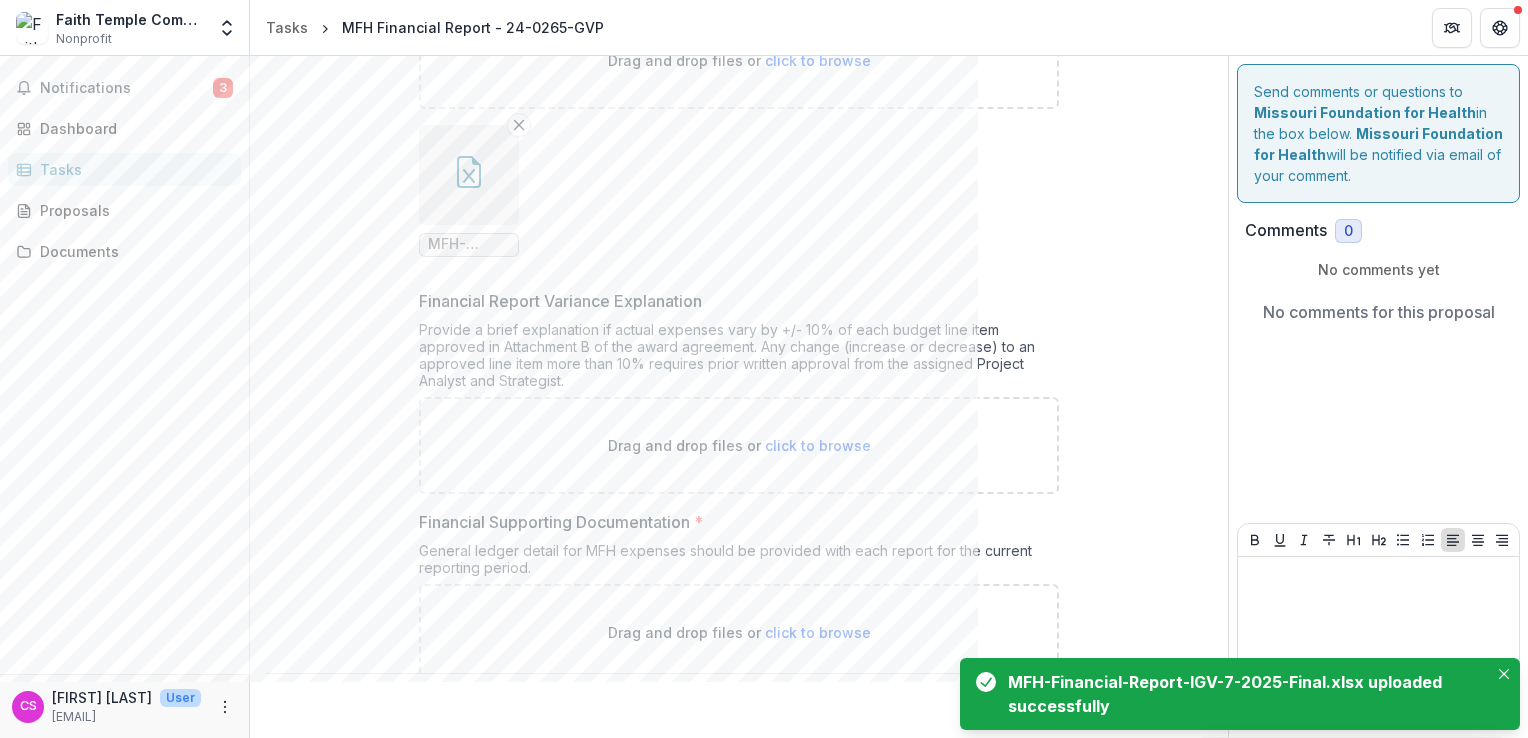 scroll, scrollTop: 400, scrollLeft: 0, axis: vertical 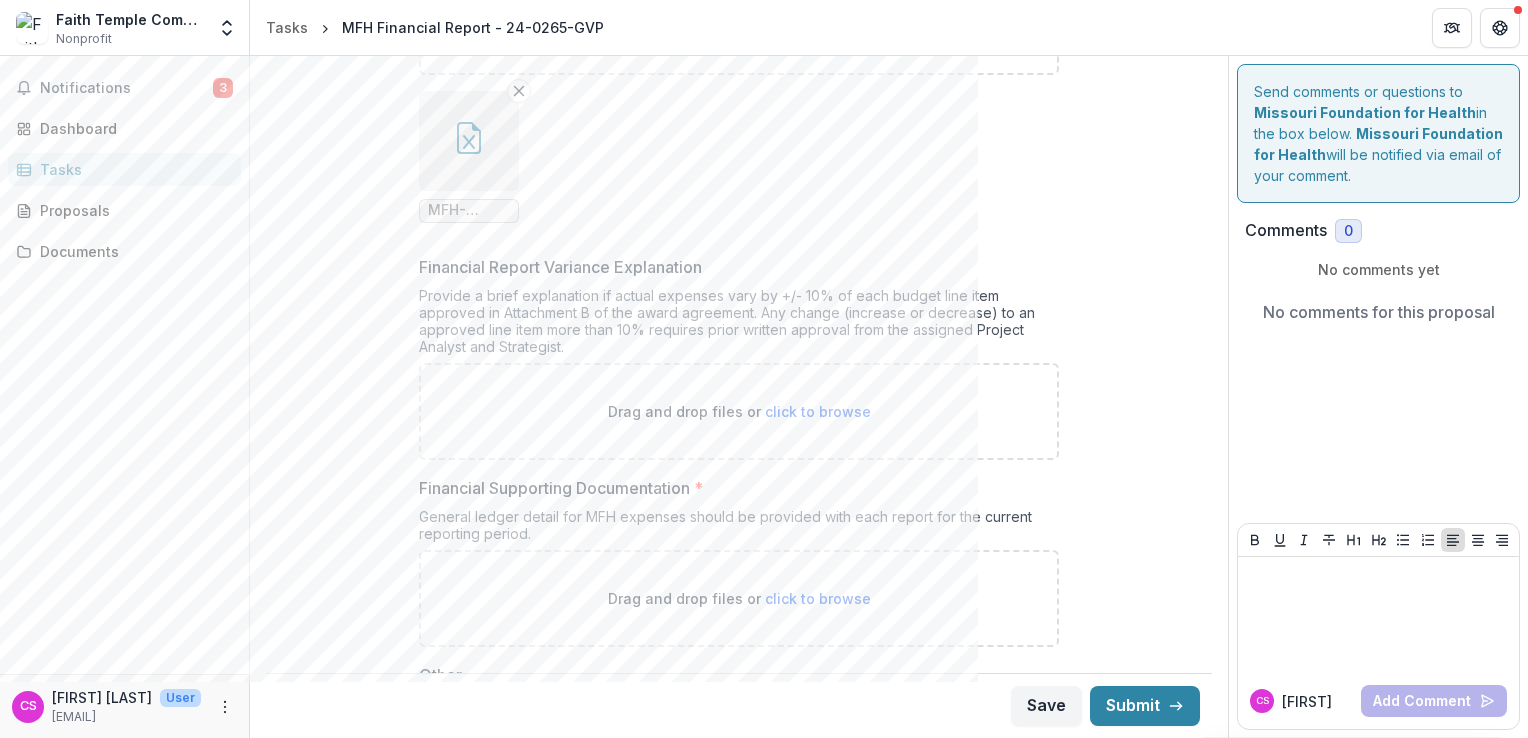 click on "click to browse" at bounding box center (818, 411) 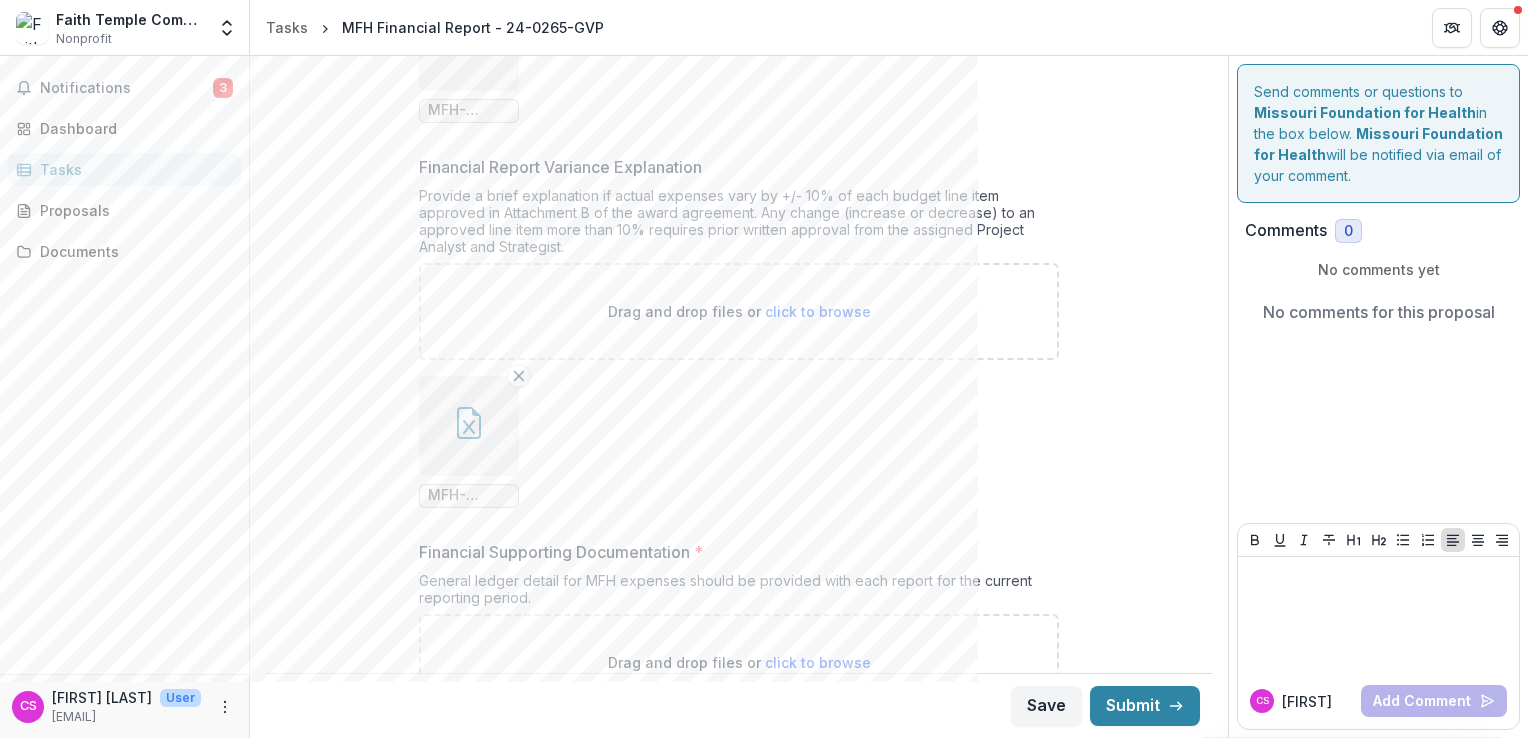 scroll, scrollTop: 908, scrollLeft: 0, axis: vertical 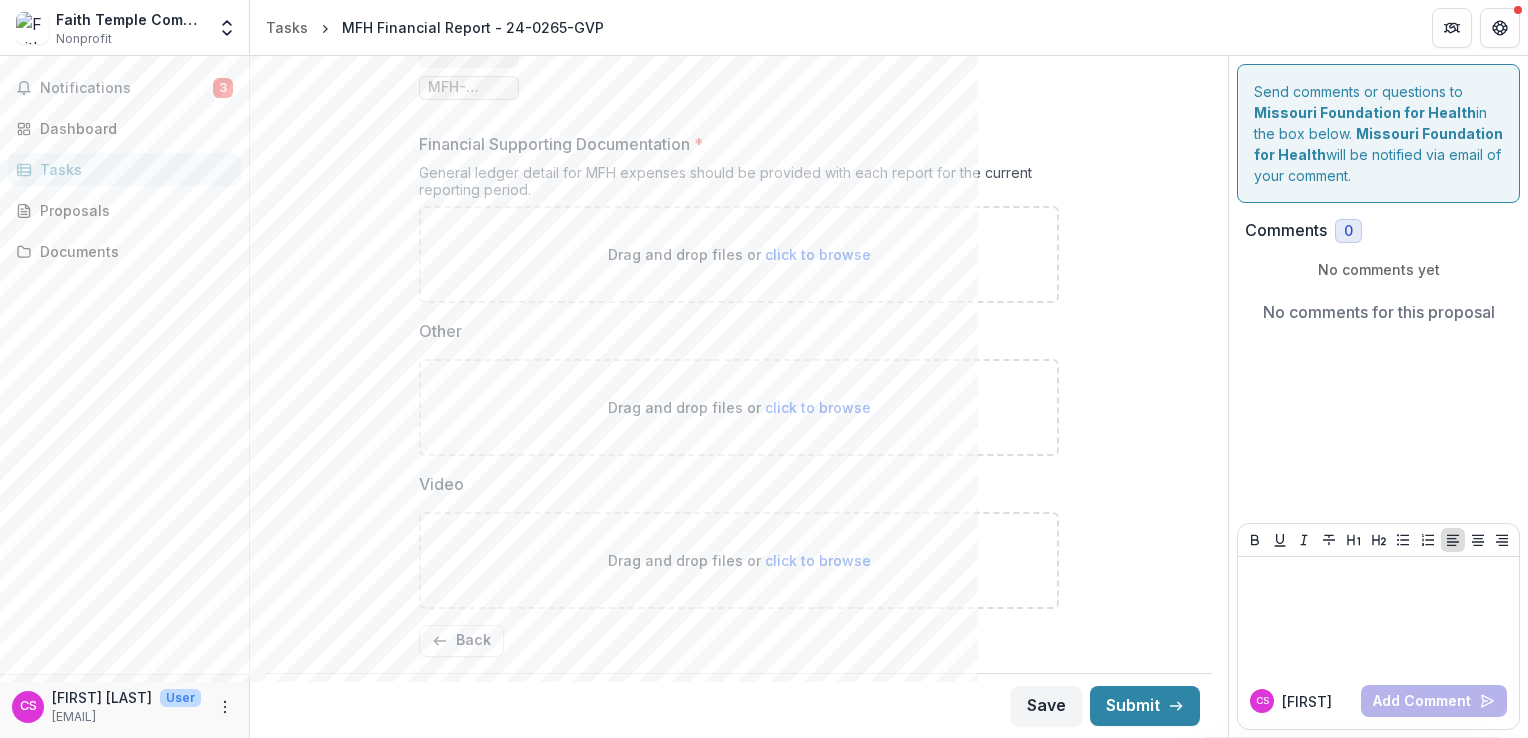 click on "click to browse" at bounding box center (818, 407) 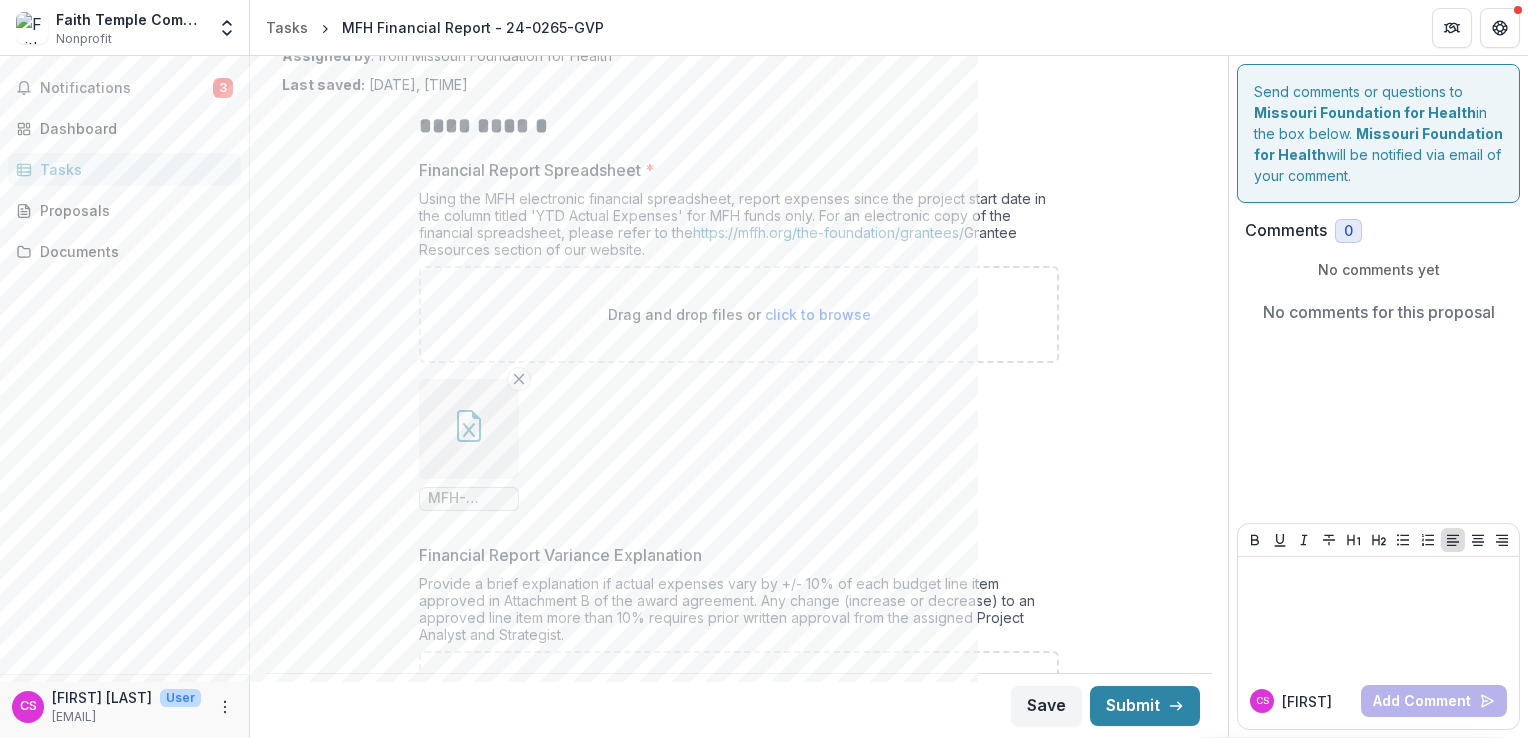 scroll, scrollTop: 108, scrollLeft: 0, axis: vertical 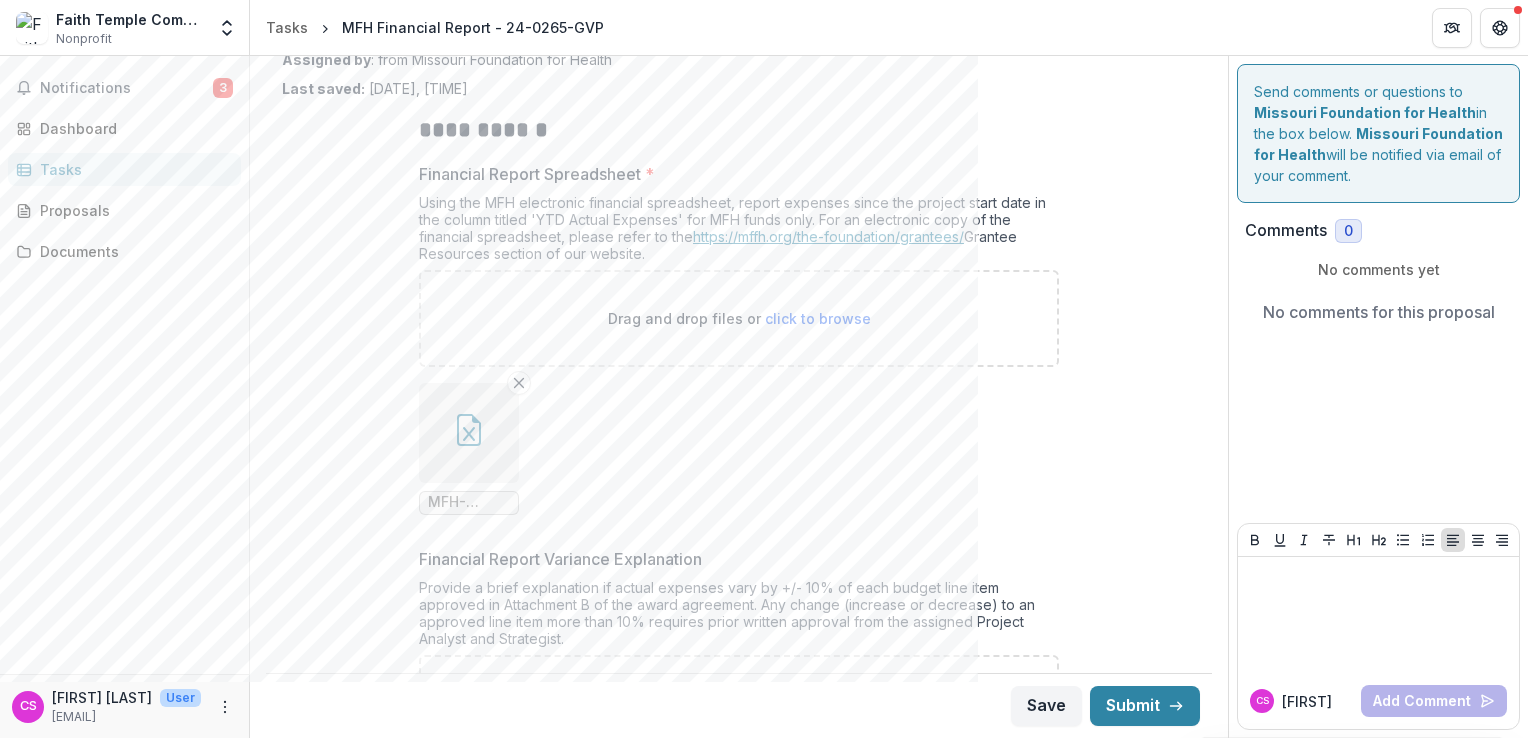 click on "https://mffh.org/the-foundation/grantees/" at bounding box center [828, 236] 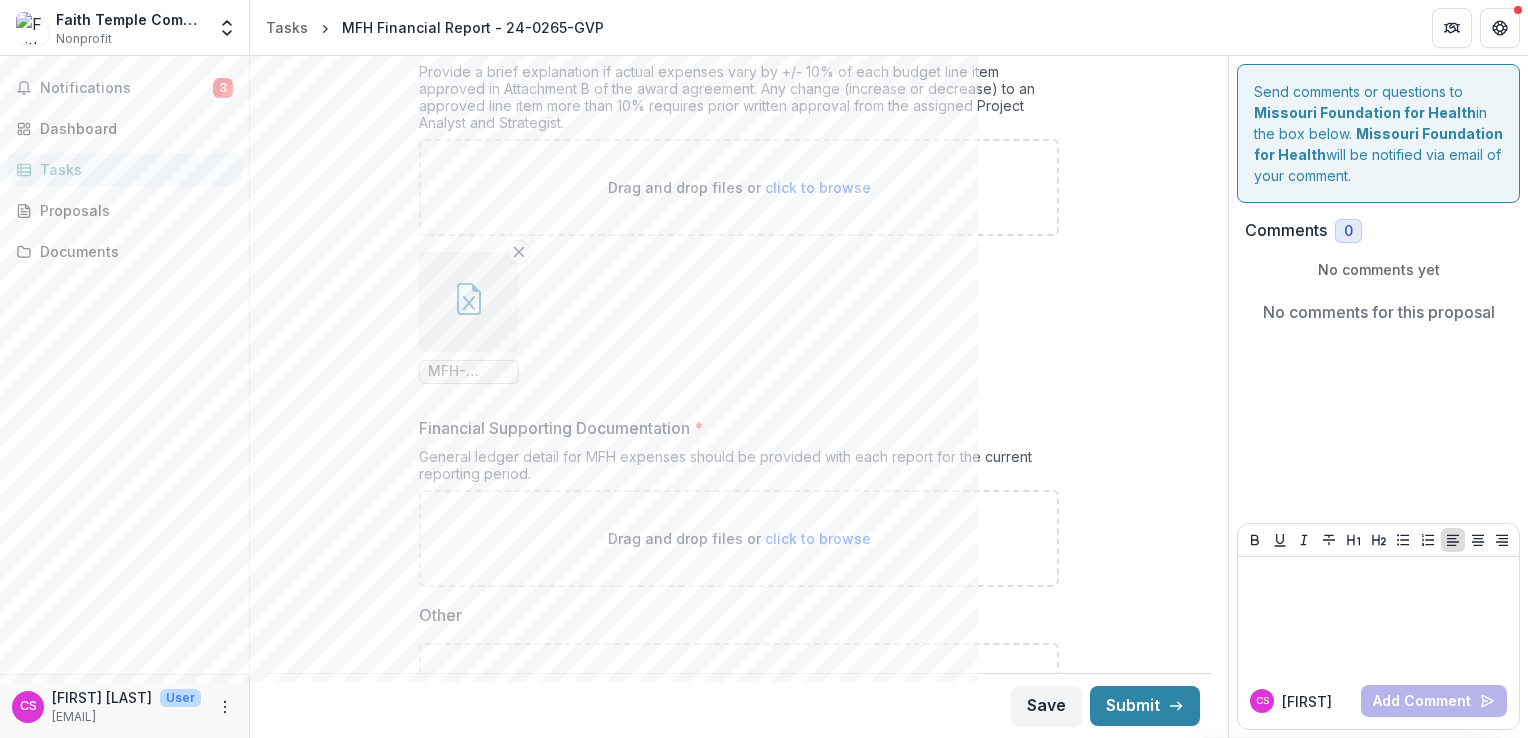 scroll, scrollTop: 700, scrollLeft: 0, axis: vertical 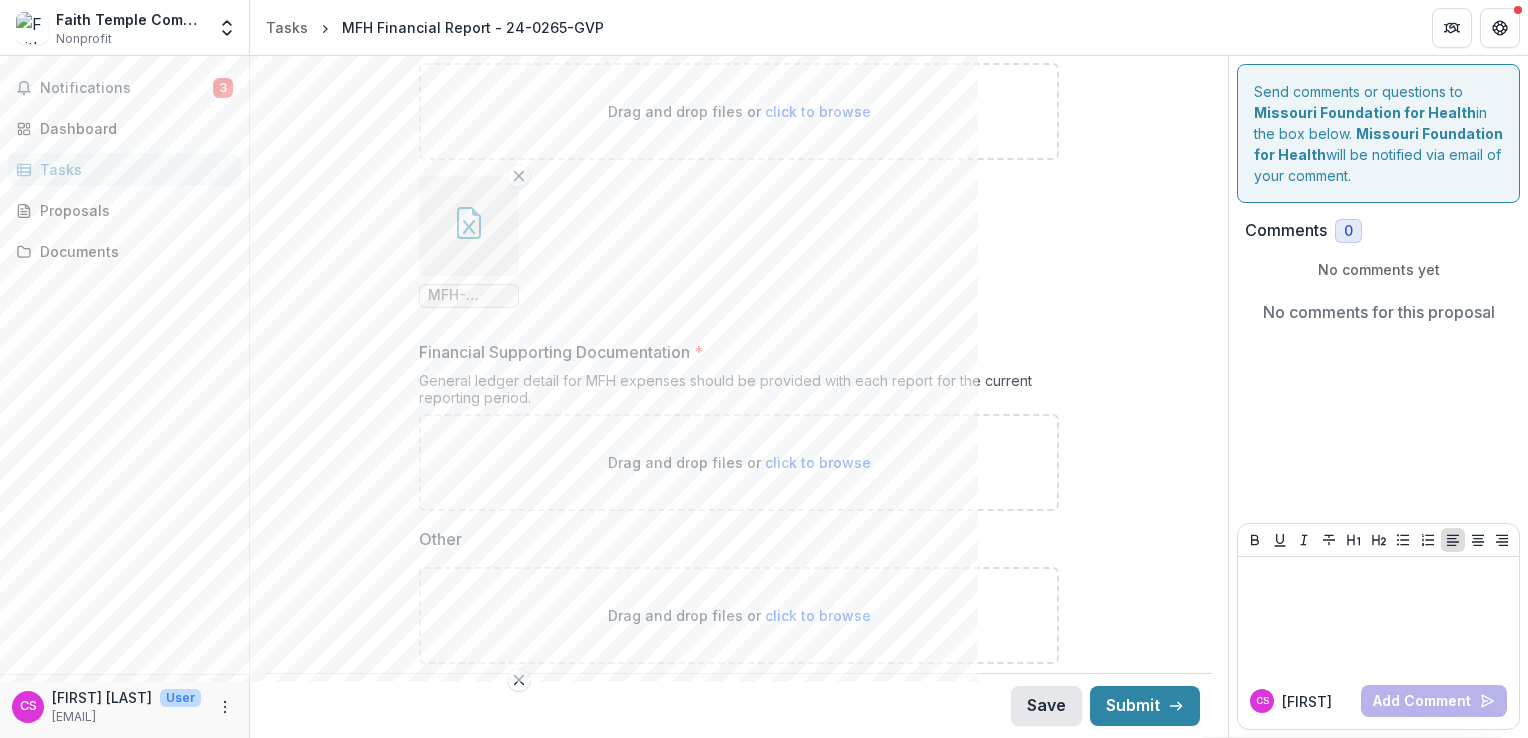 click on "Save" at bounding box center (1046, 706) 